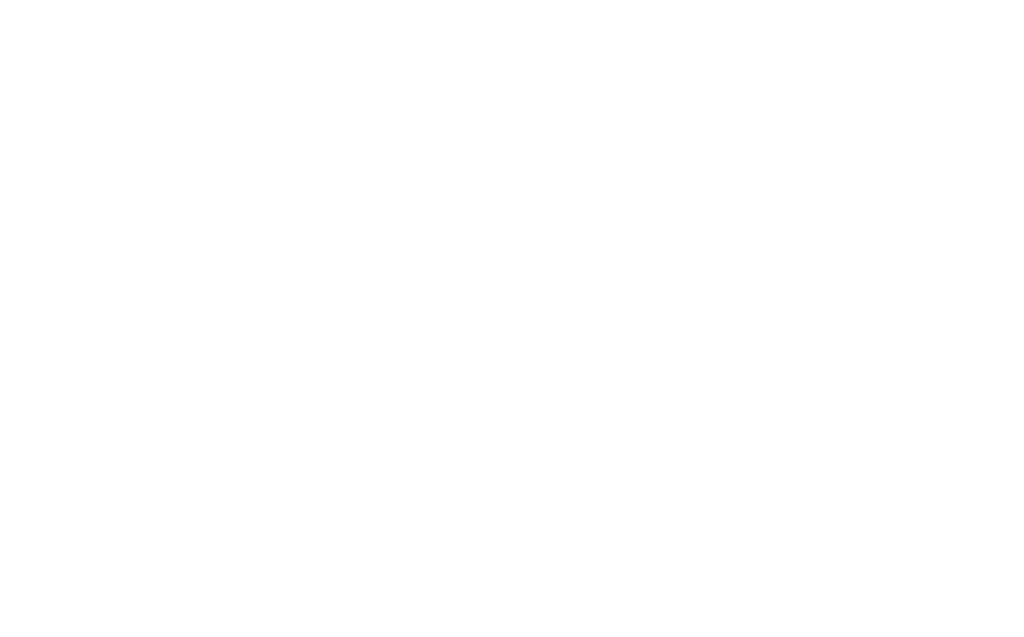scroll, scrollTop: 0, scrollLeft: 0, axis: both 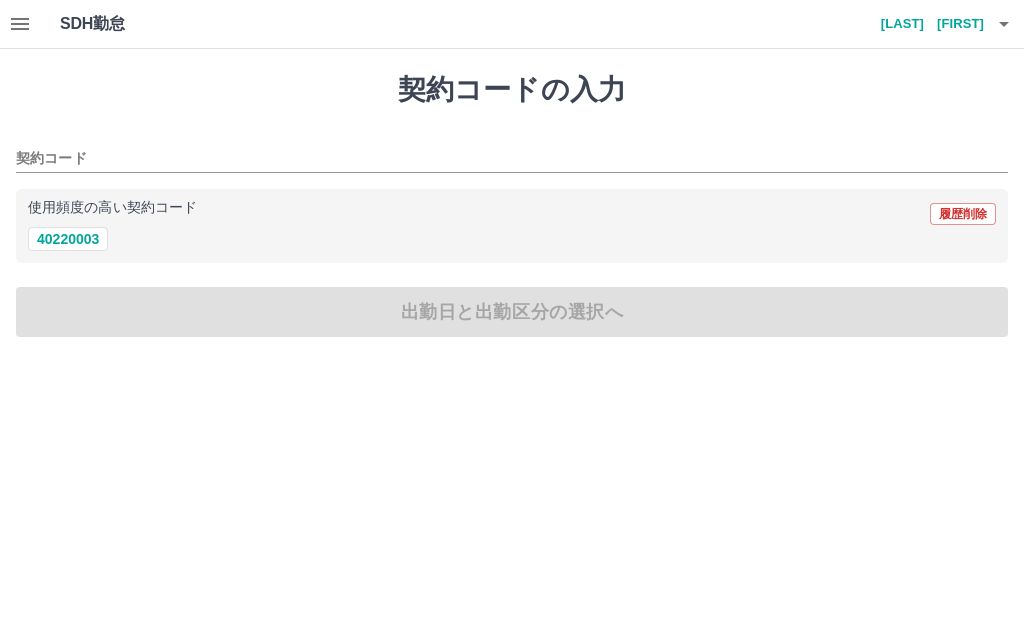 click on "契約コード" at bounding box center [497, 159] 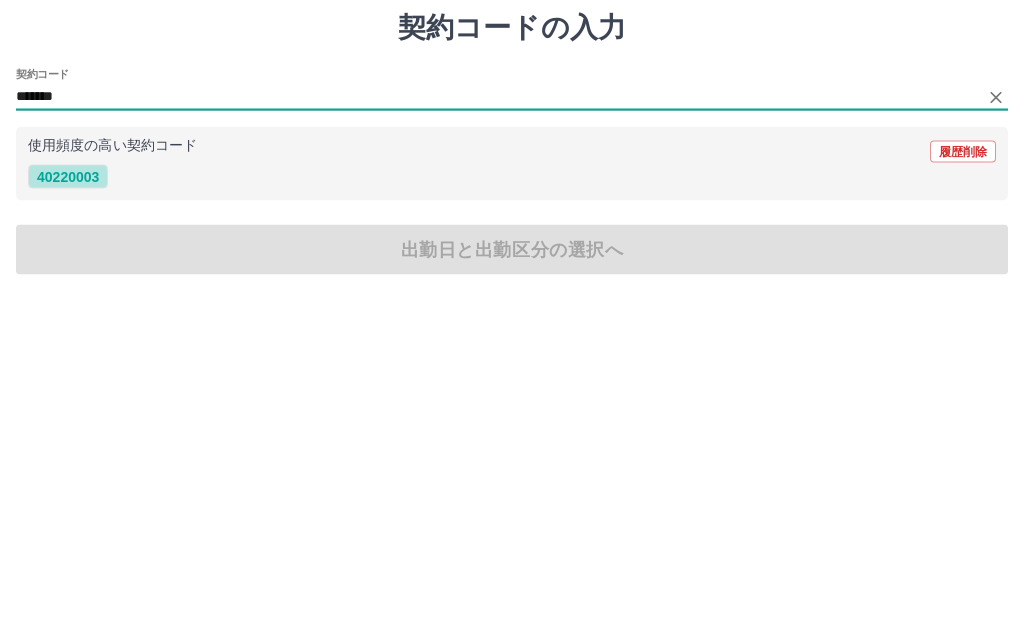 type on "*******" 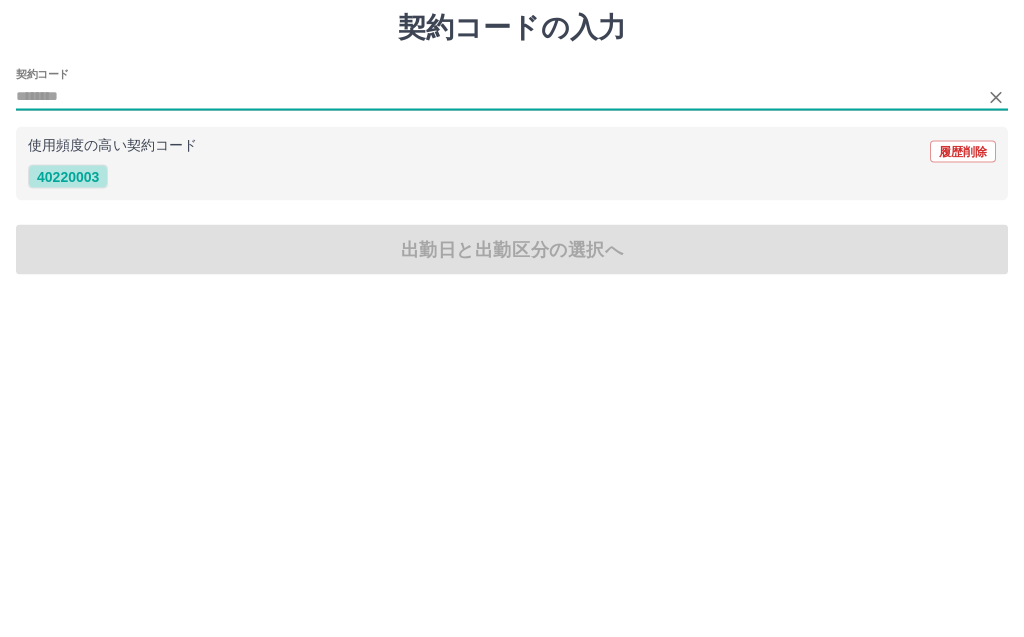 type on "********" 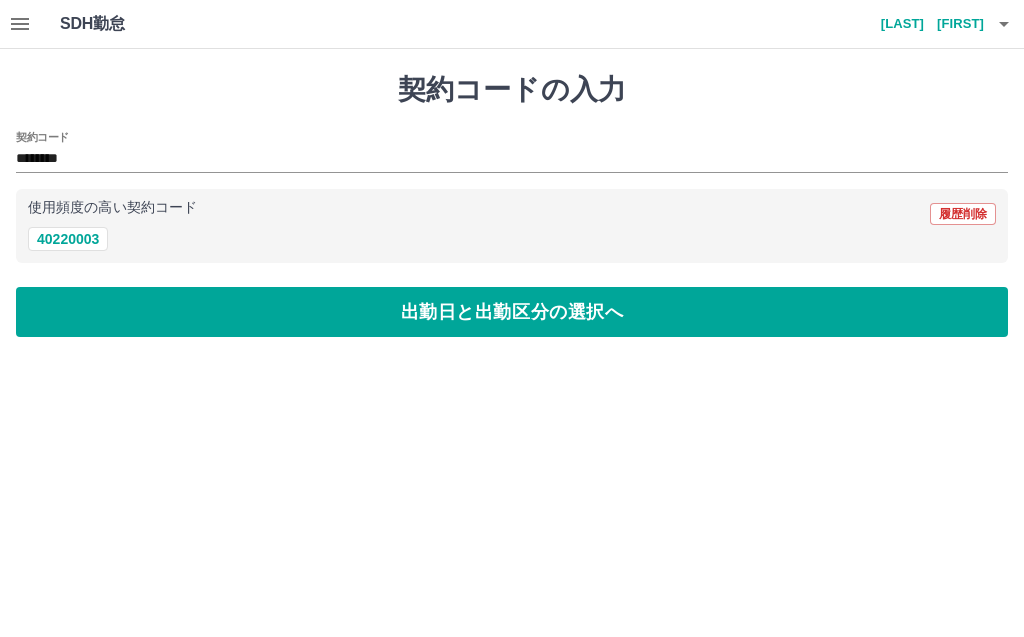 click on "出勤日と出勤区分の選択へ" at bounding box center [512, 312] 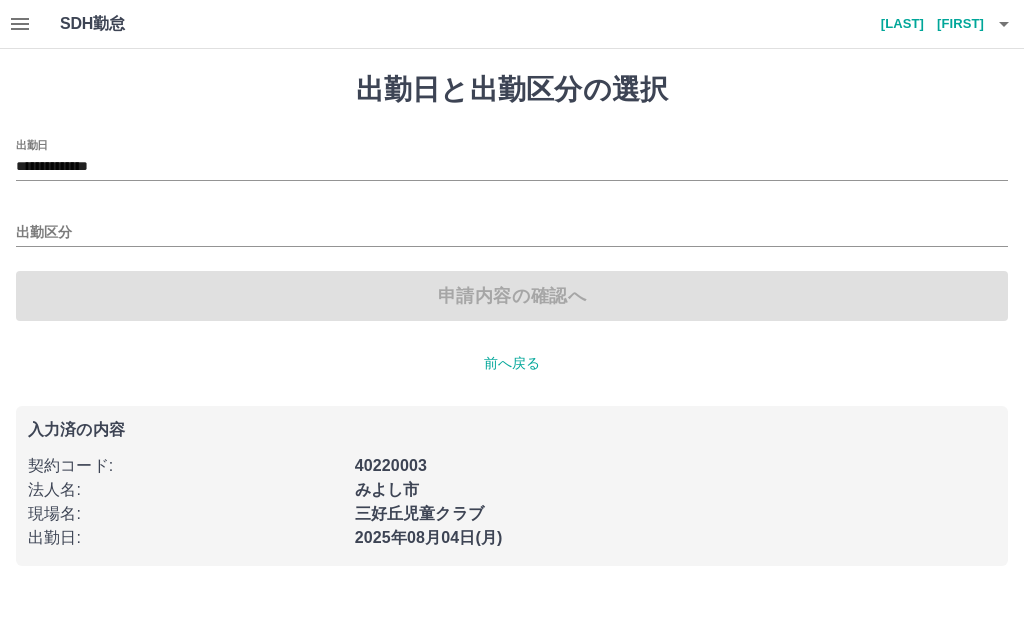 click on "出勤区分" at bounding box center (512, 233) 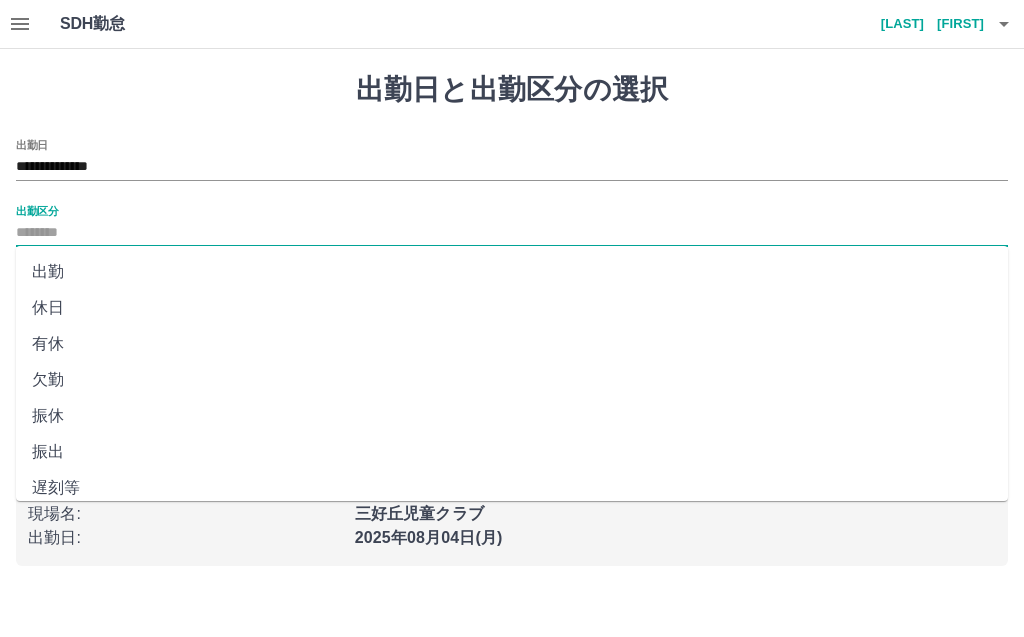 click on "出勤" at bounding box center [512, 272] 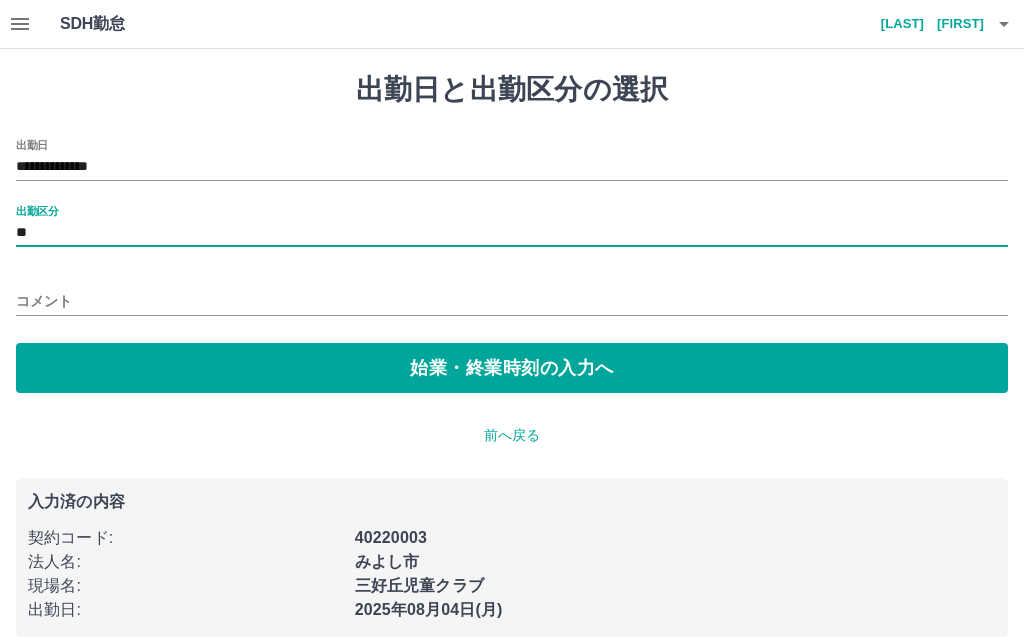 scroll, scrollTop: 24, scrollLeft: 0, axis: vertical 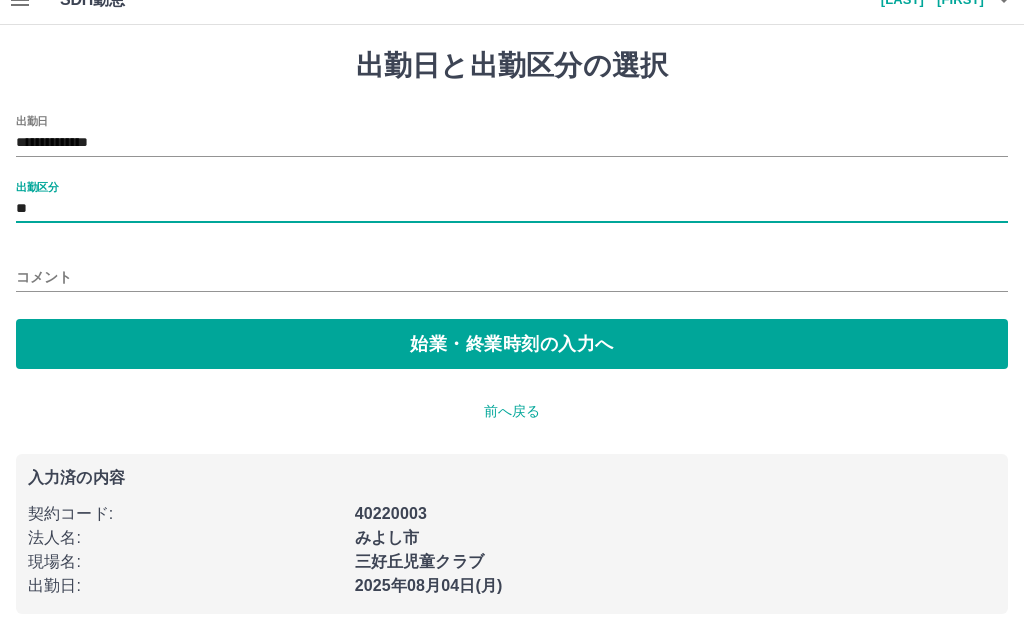 click on "始業・終業時刻の入力へ" at bounding box center [512, 344] 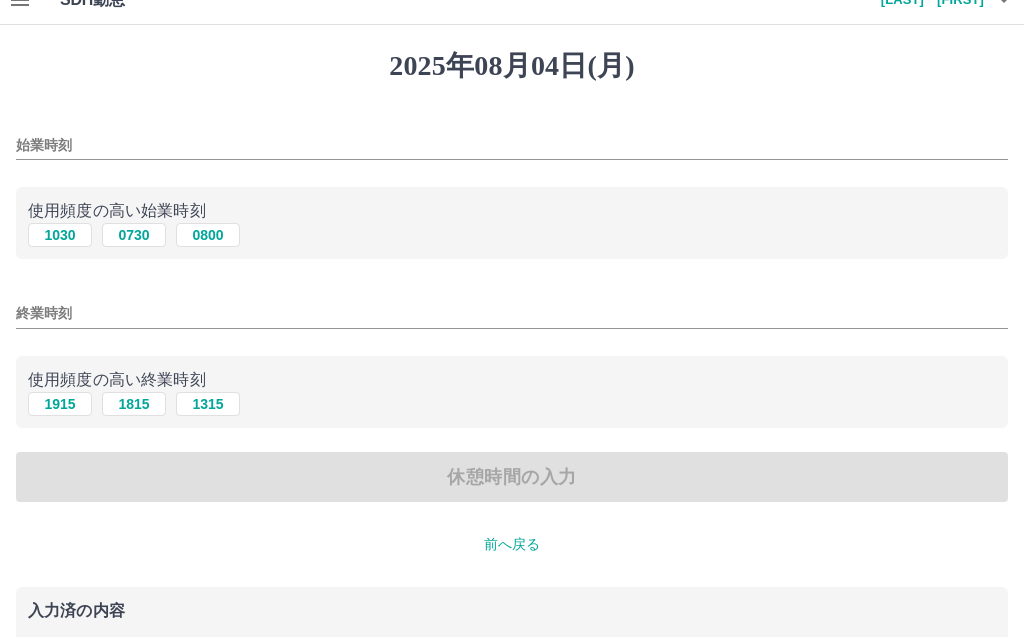 scroll, scrollTop: 0, scrollLeft: 0, axis: both 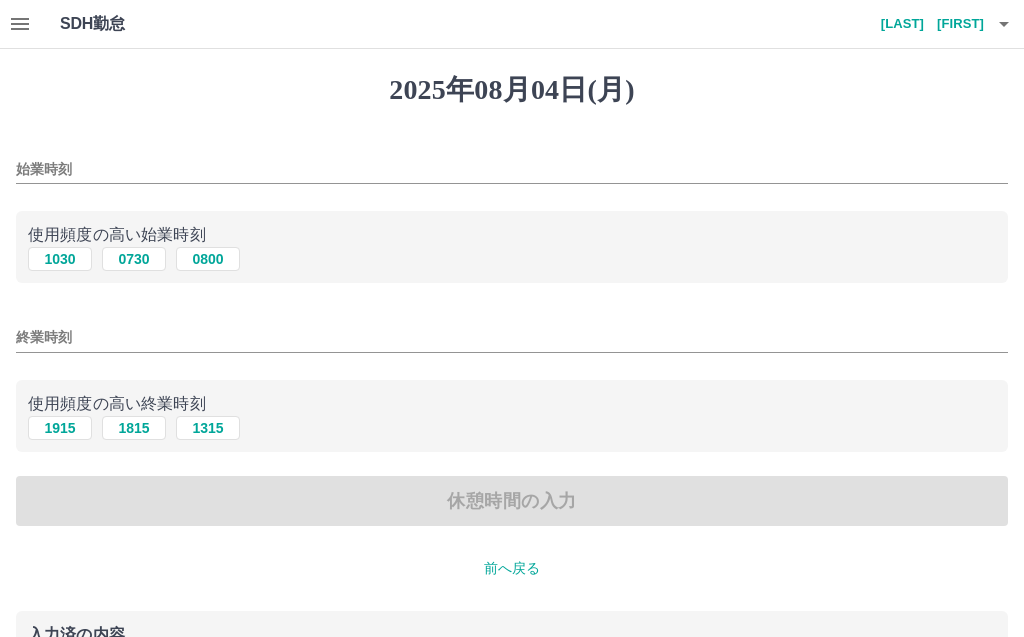 click on "始業時刻" at bounding box center (512, 169) 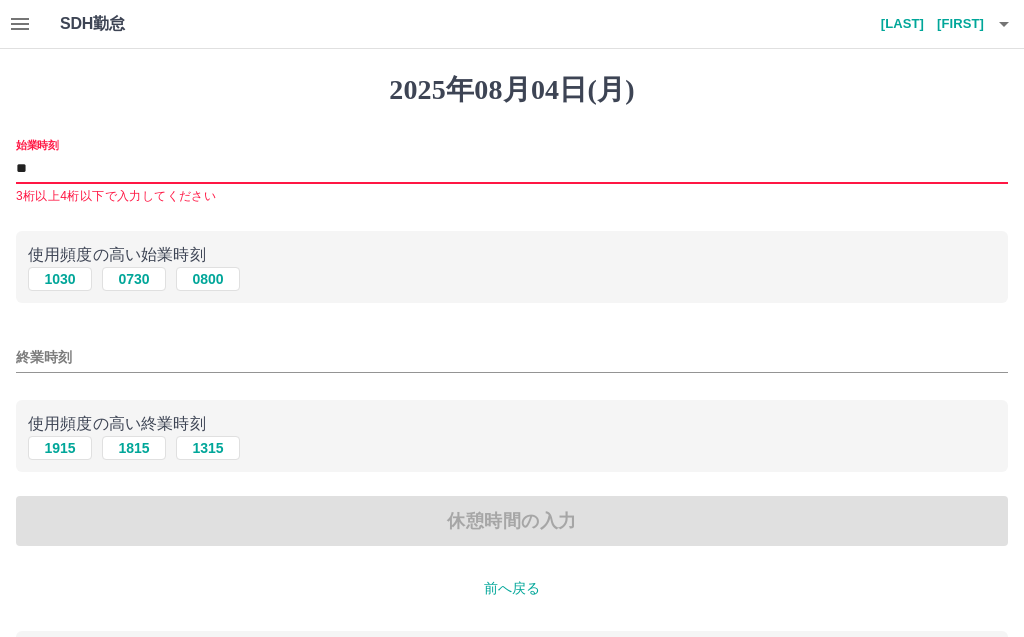 type on "*" 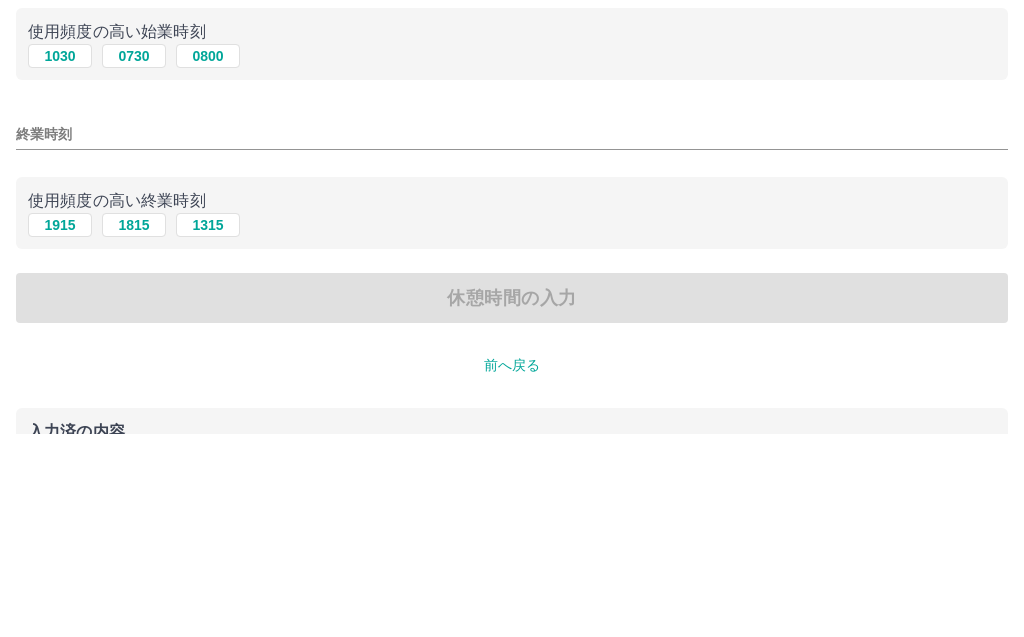 type on "****" 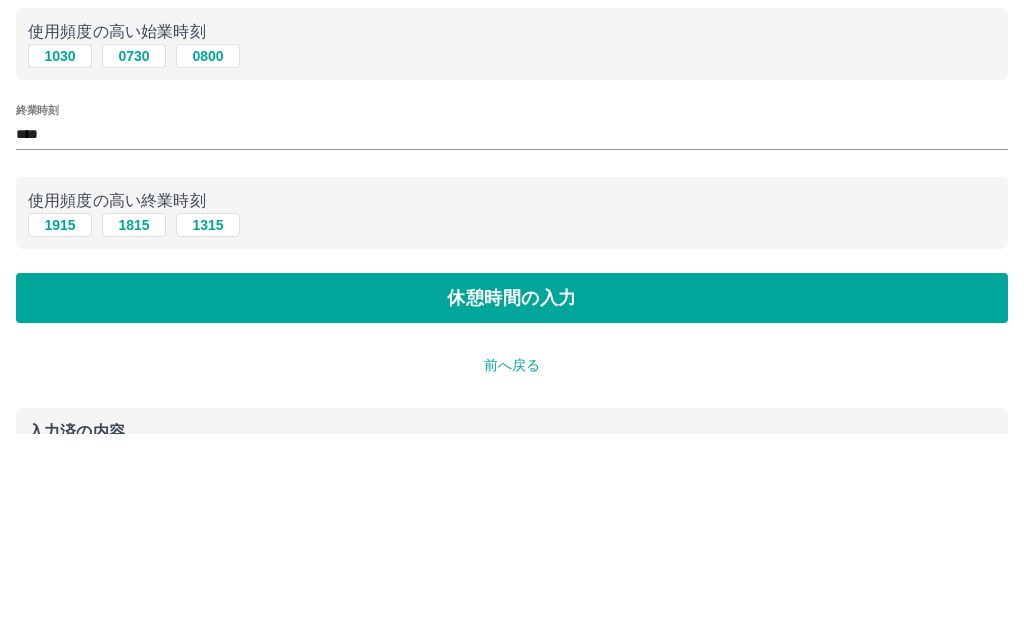 scroll, scrollTop: 101, scrollLeft: 0, axis: vertical 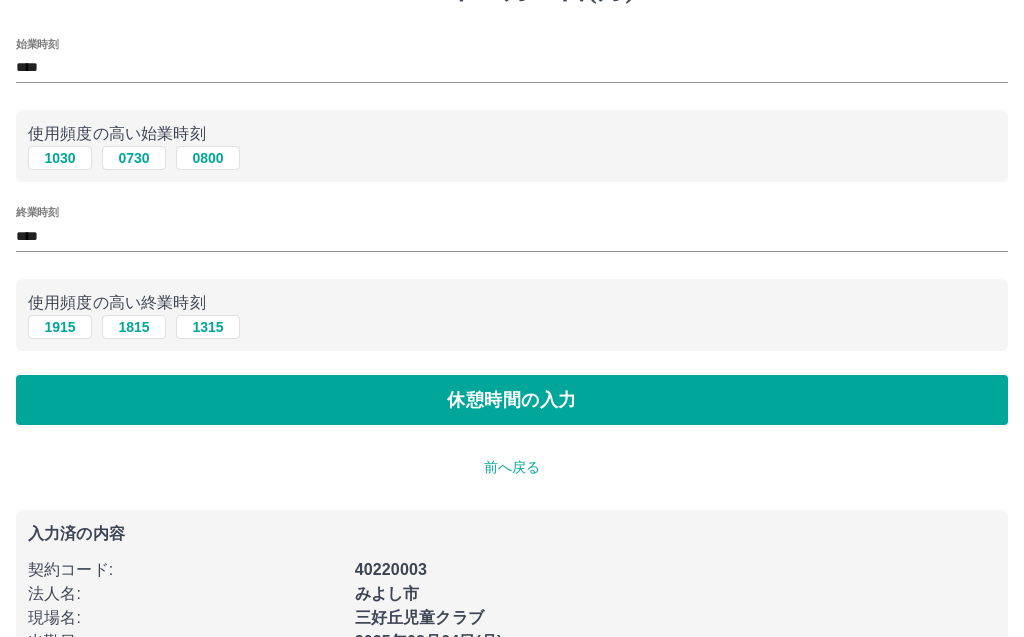 click on "休憩時間の入力" at bounding box center (512, 400) 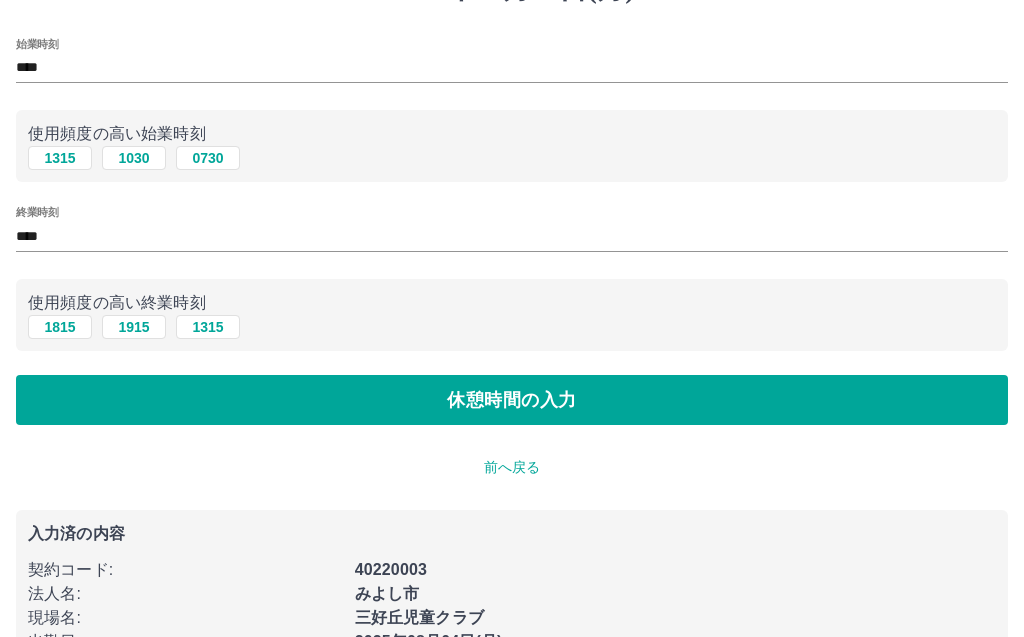 scroll, scrollTop: 0, scrollLeft: 0, axis: both 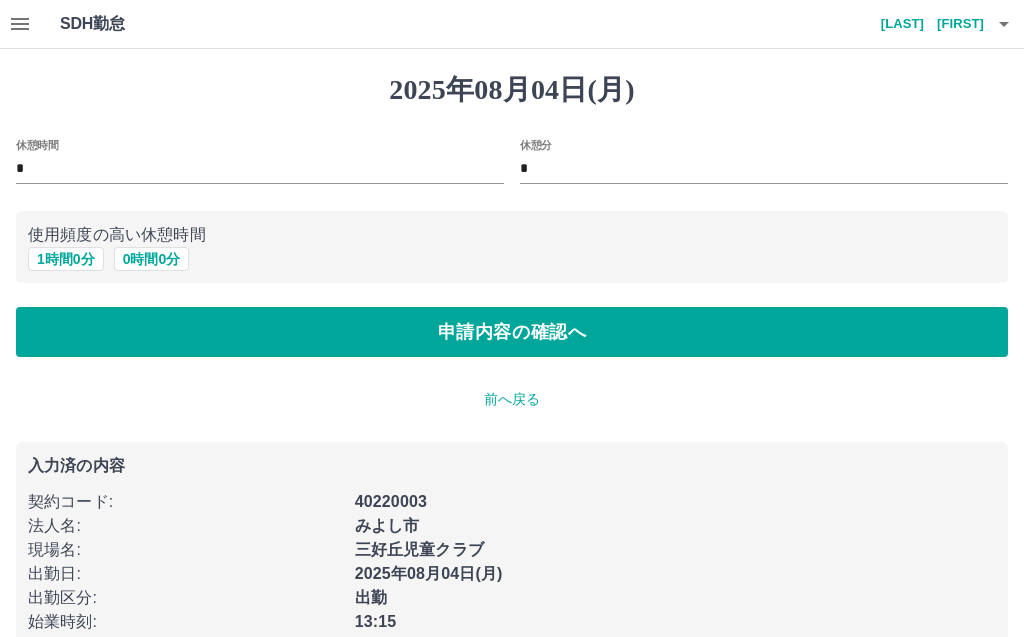 click on "申請内容の確認へ" at bounding box center [512, 332] 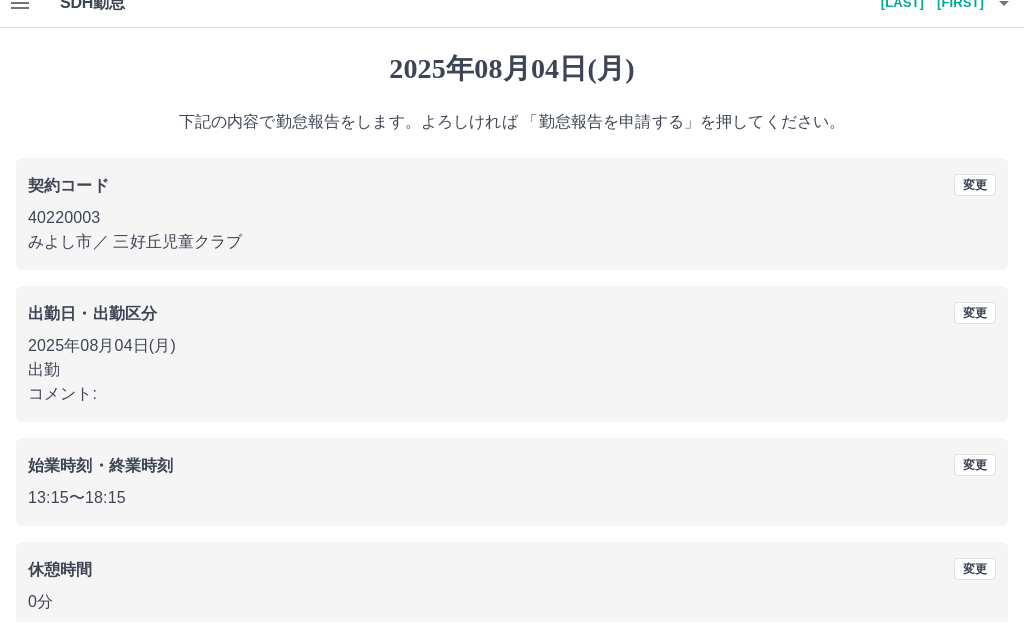 scroll, scrollTop: 0, scrollLeft: 0, axis: both 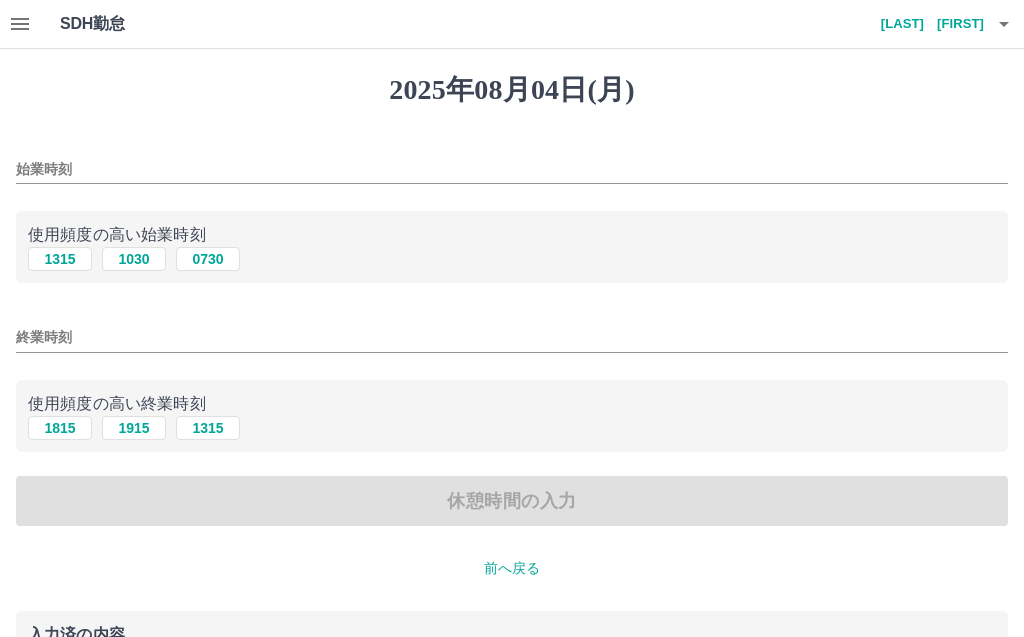 type on "****" 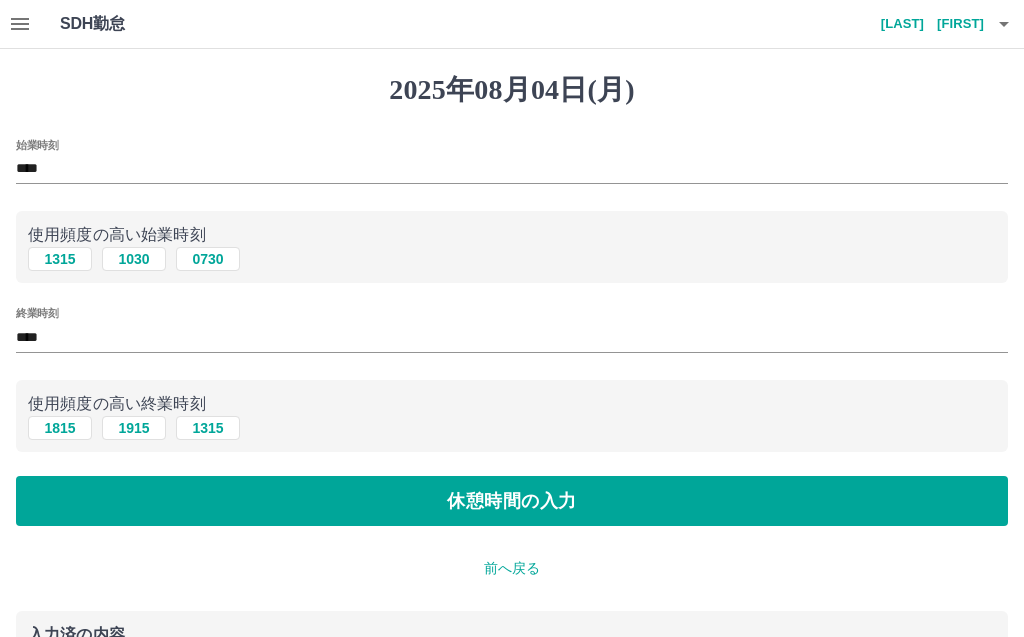 click on "****" at bounding box center (512, 169) 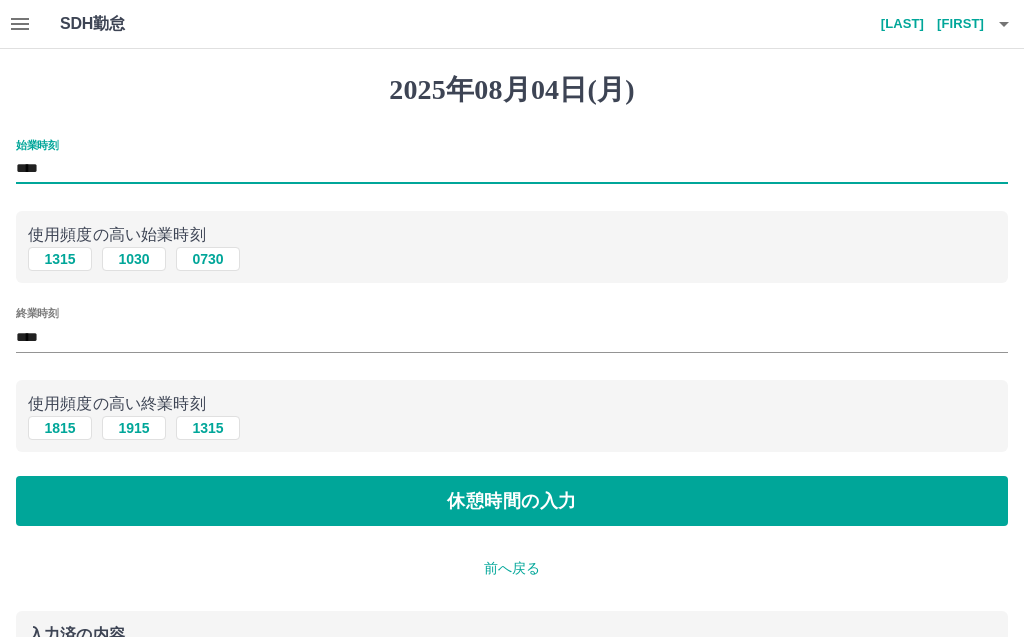 click on "****" at bounding box center (512, 169) 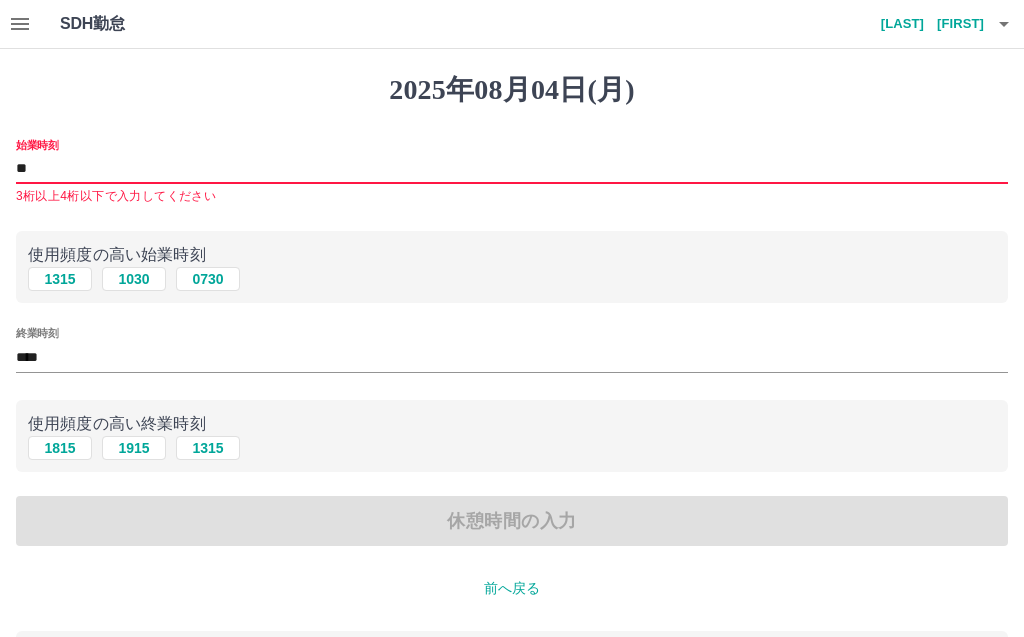 type on "*" 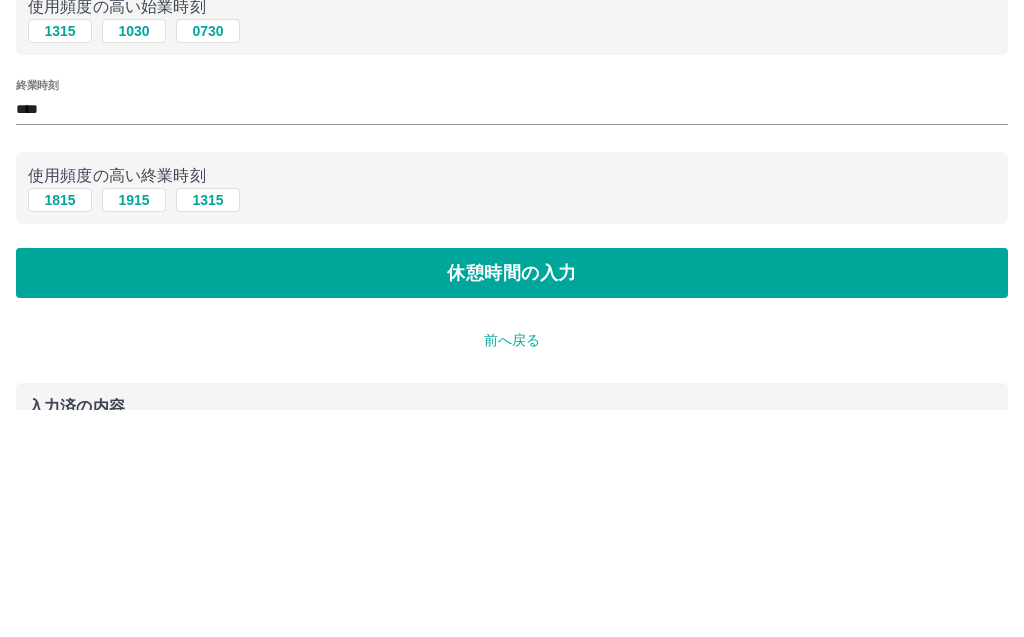 type on "****" 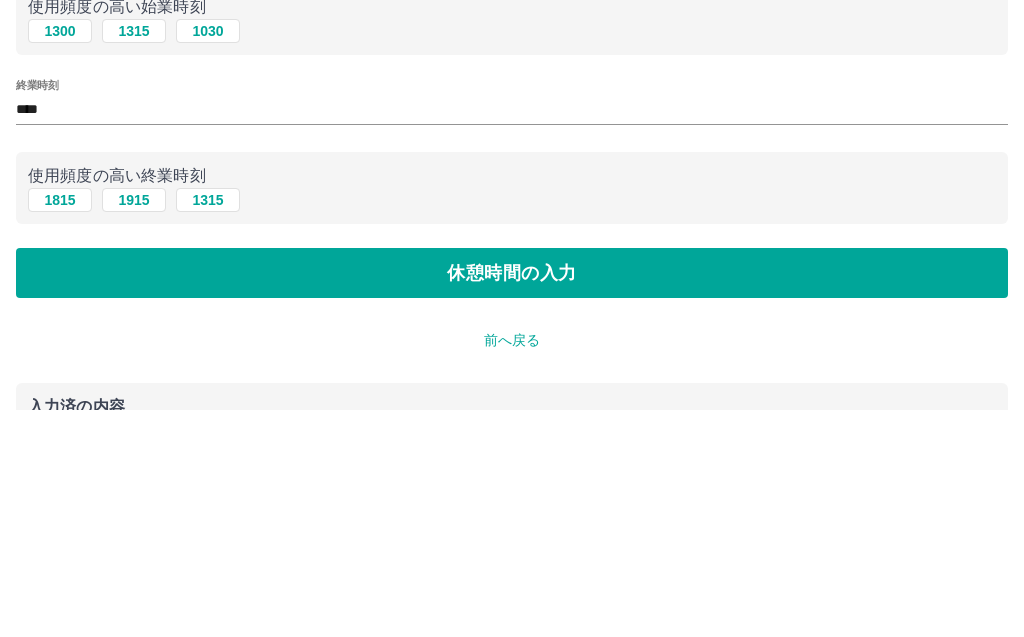 scroll, scrollTop: 0, scrollLeft: 0, axis: both 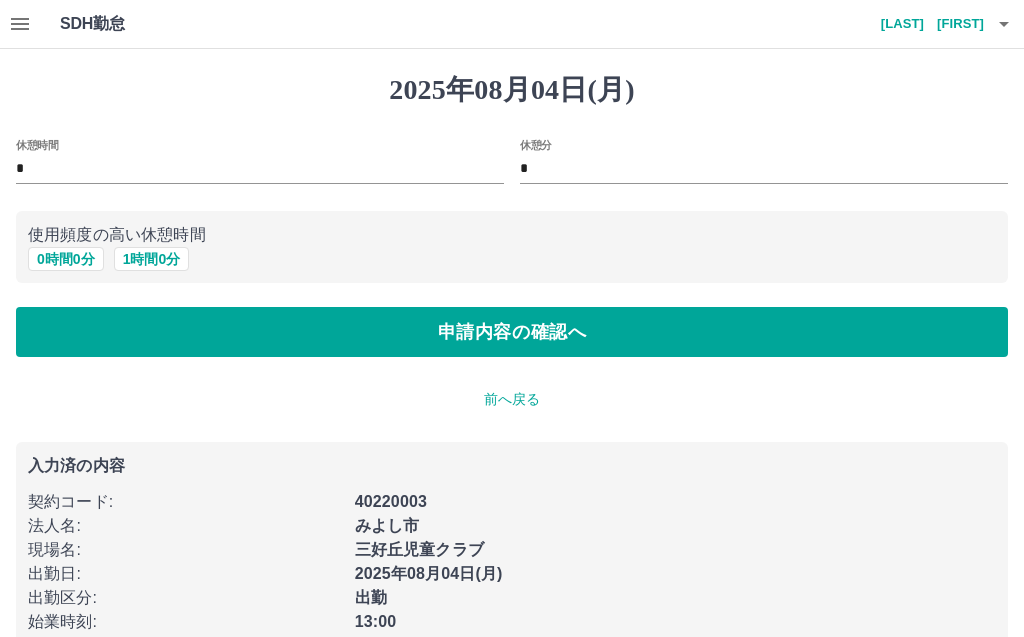 click on "申請内容の確認へ" at bounding box center (512, 332) 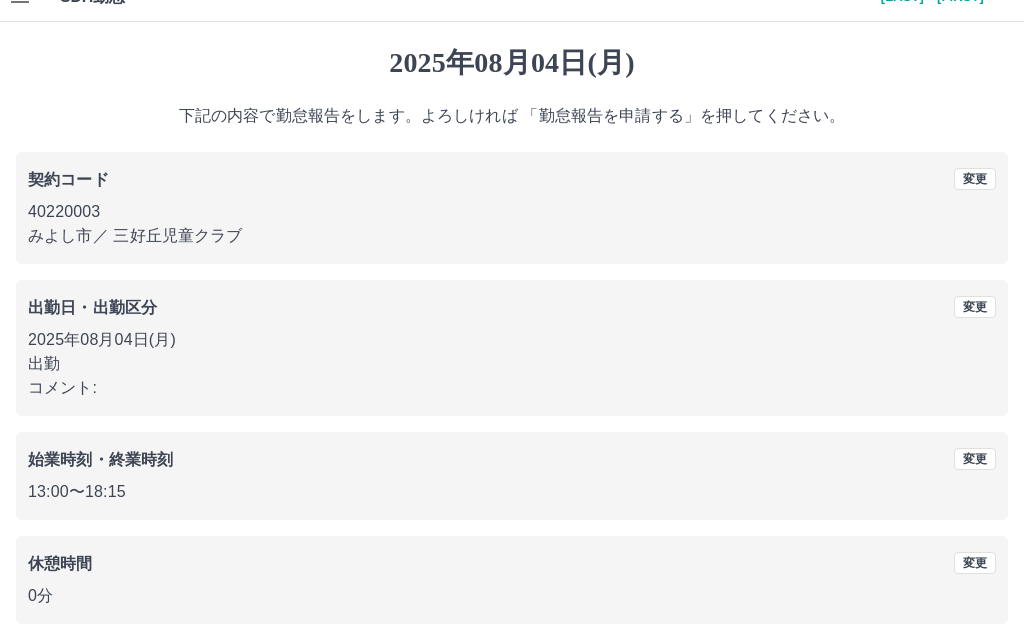 scroll, scrollTop: 30, scrollLeft: 0, axis: vertical 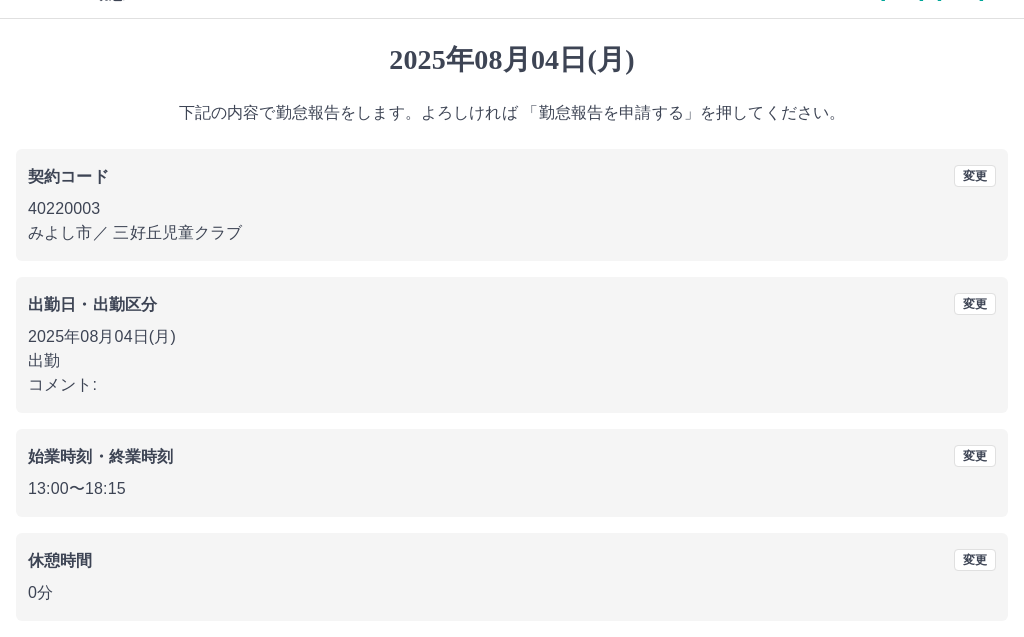 click on "勤怠報告を申請する" at bounding box center (512, 670) 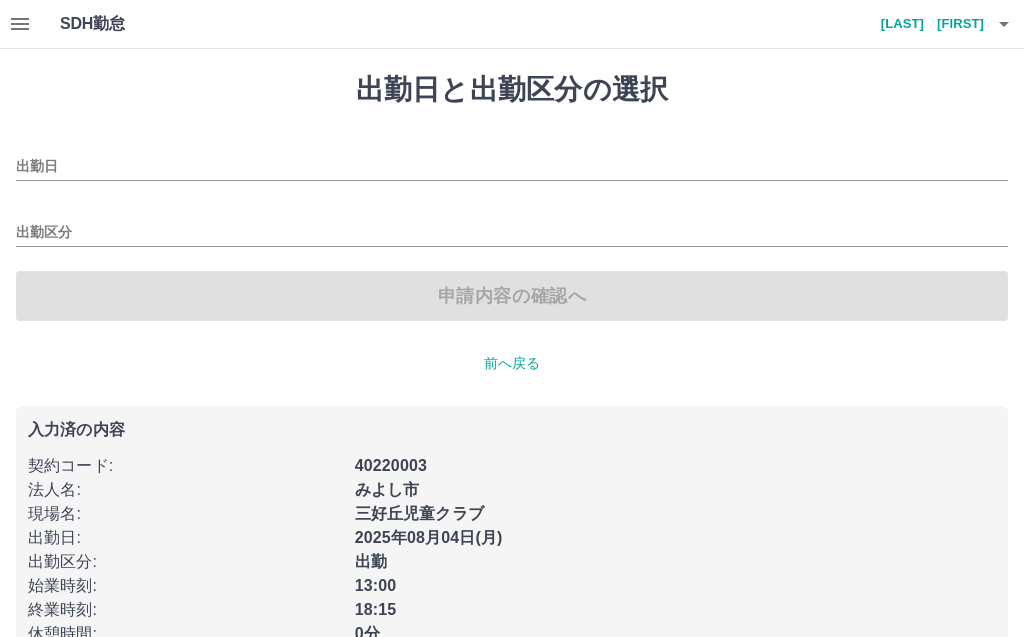 type on "**********" 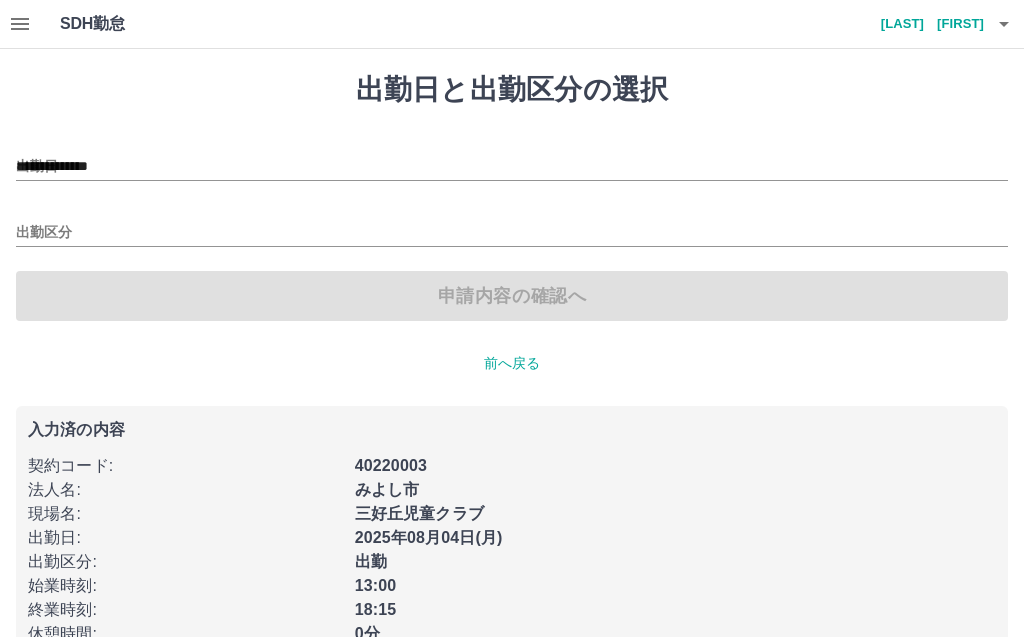 type on "**" 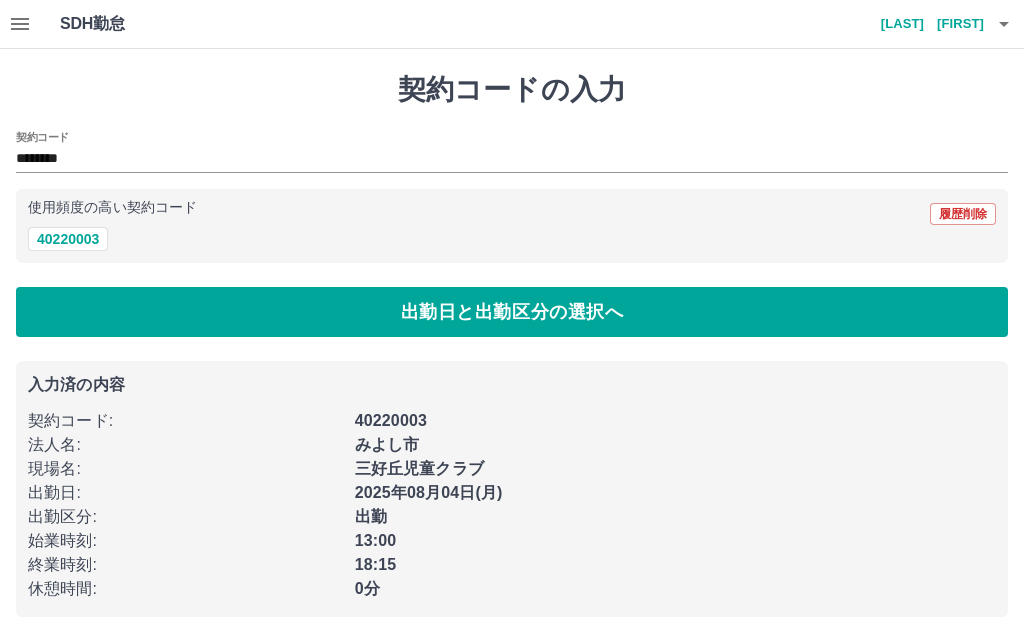 click on "履歴削除" at bounding box center (963, 214) 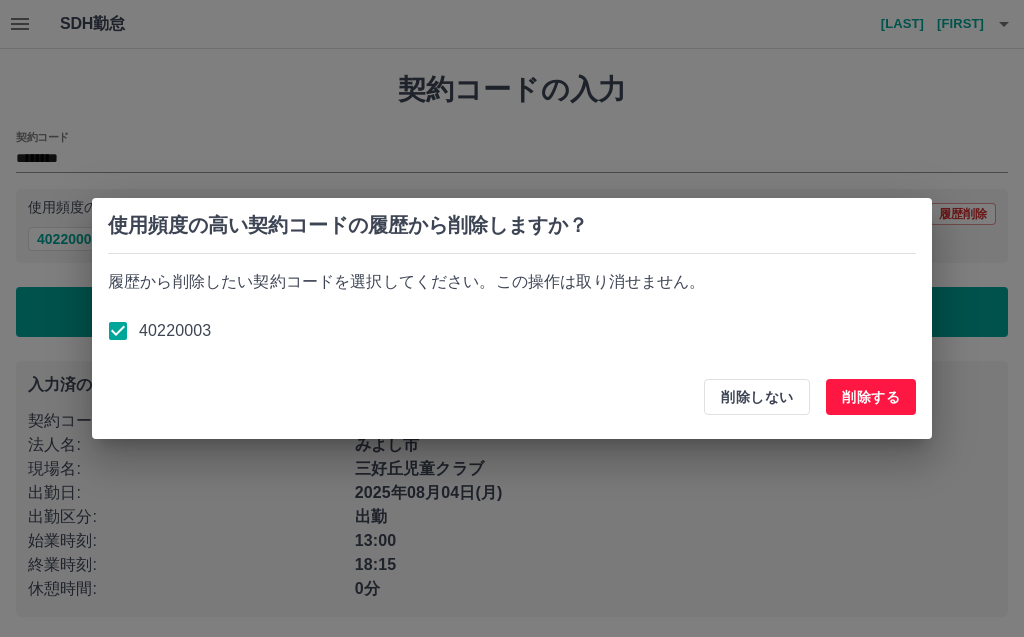click on "削除する" at bounding box center [871, 397] 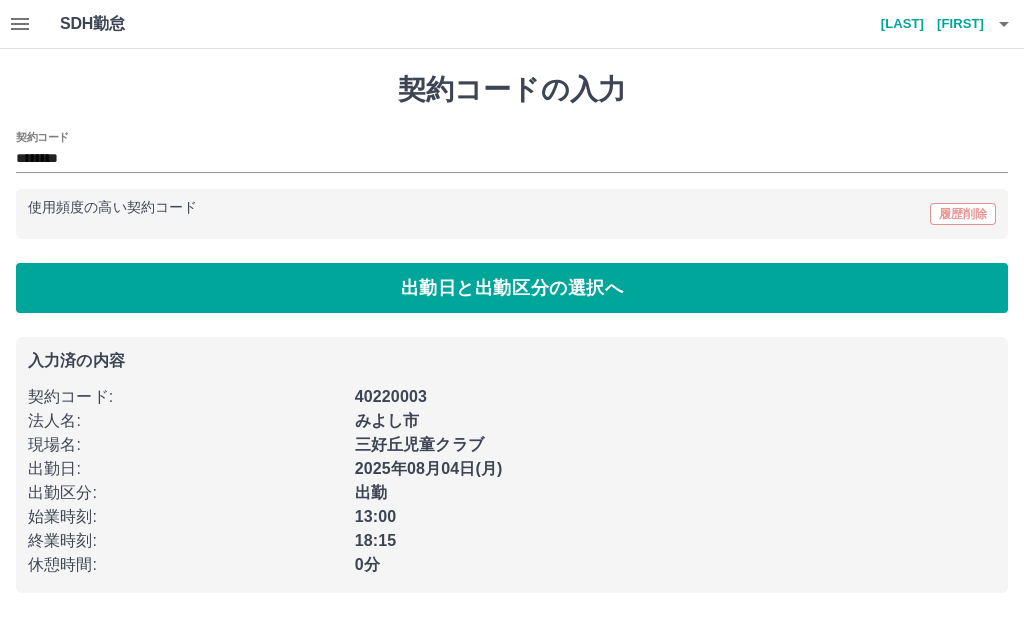 click on "********" at bounding box center [497, 159] 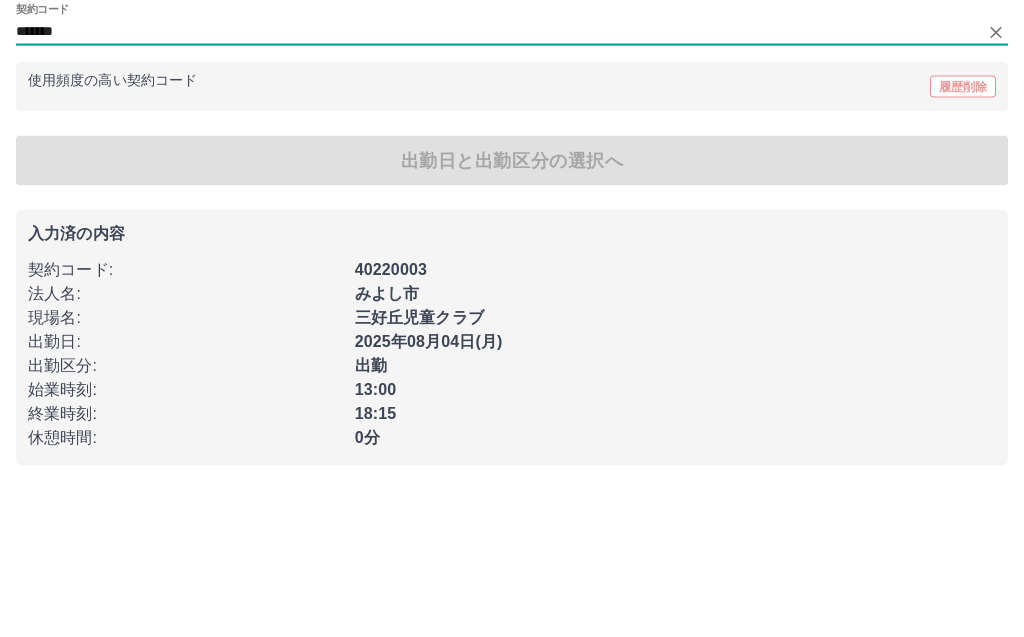 type on "*******" 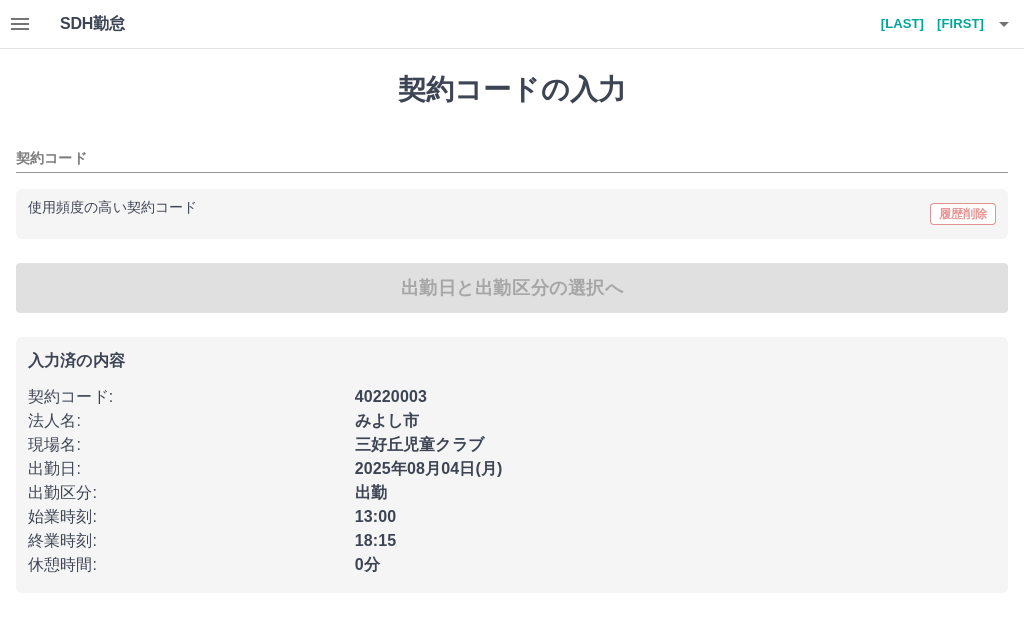 click on "使用頻度の高い契約コード" at bounding box center [112, 208] 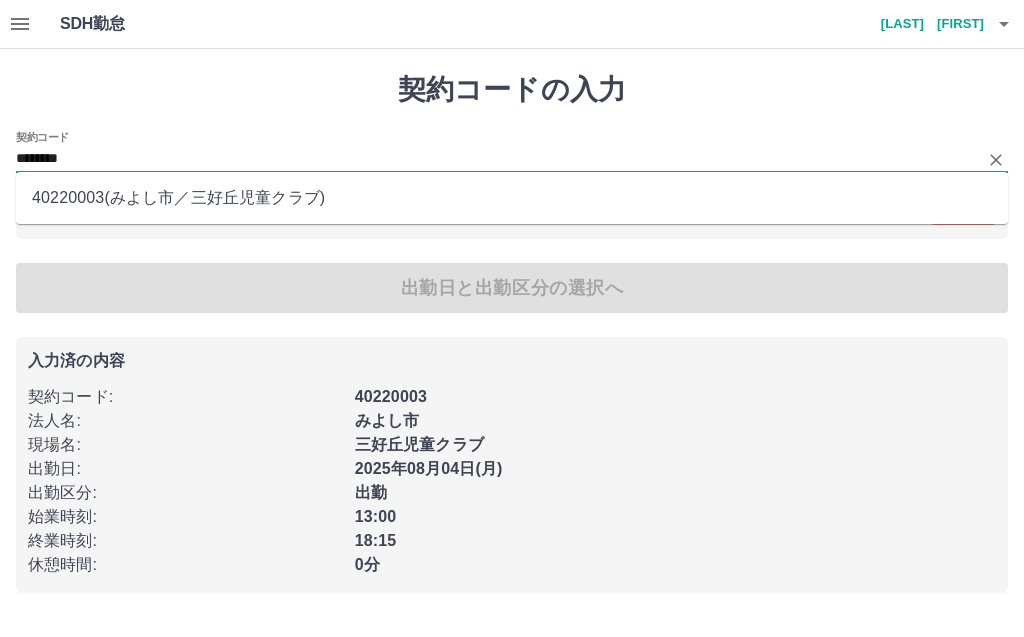 type on "********" 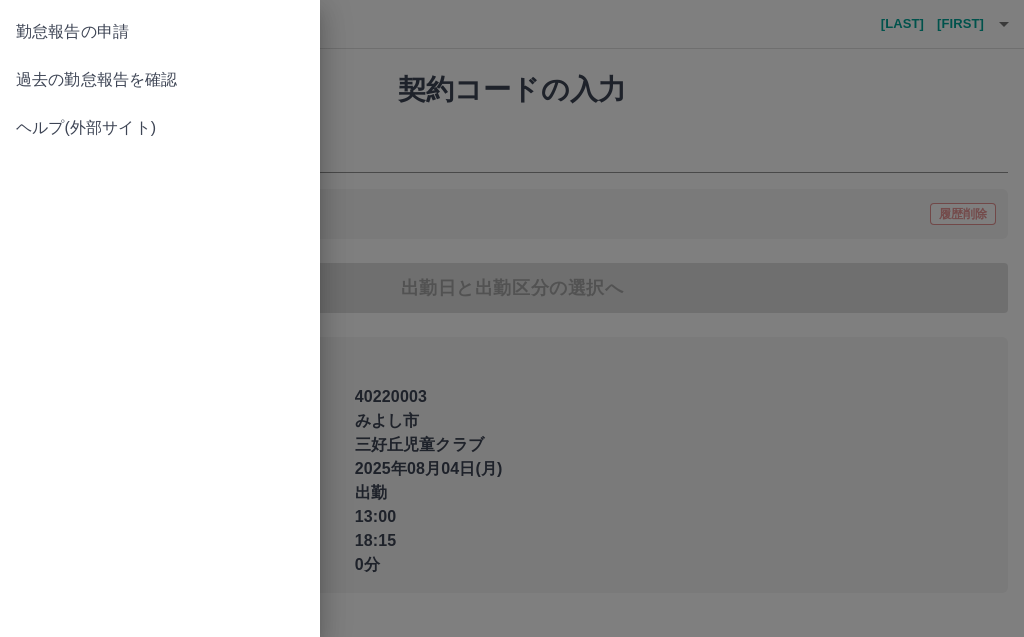type on "********" 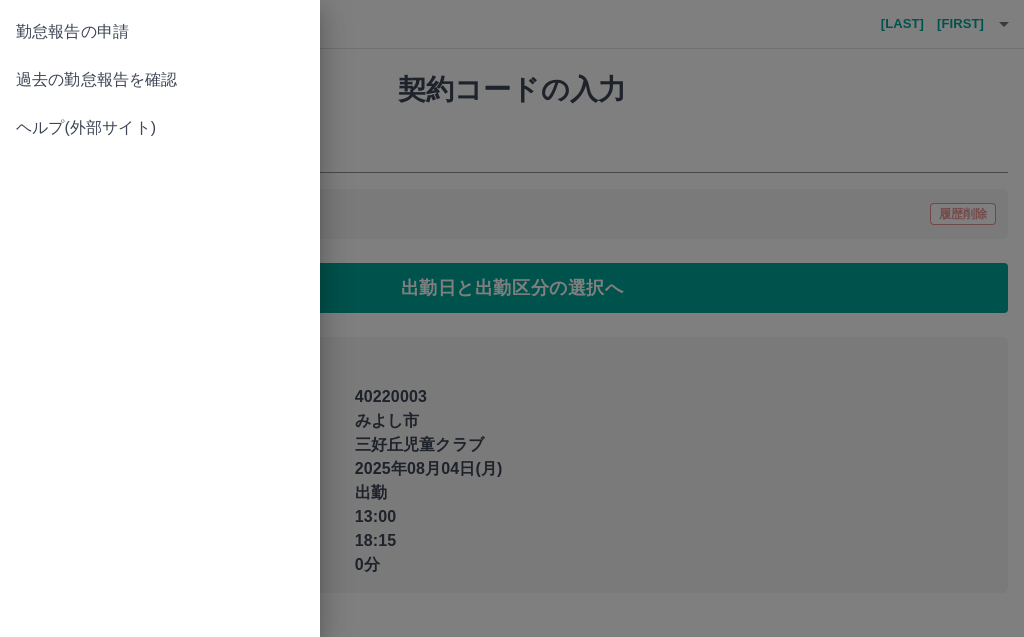 click at bounding box center [512, 318] 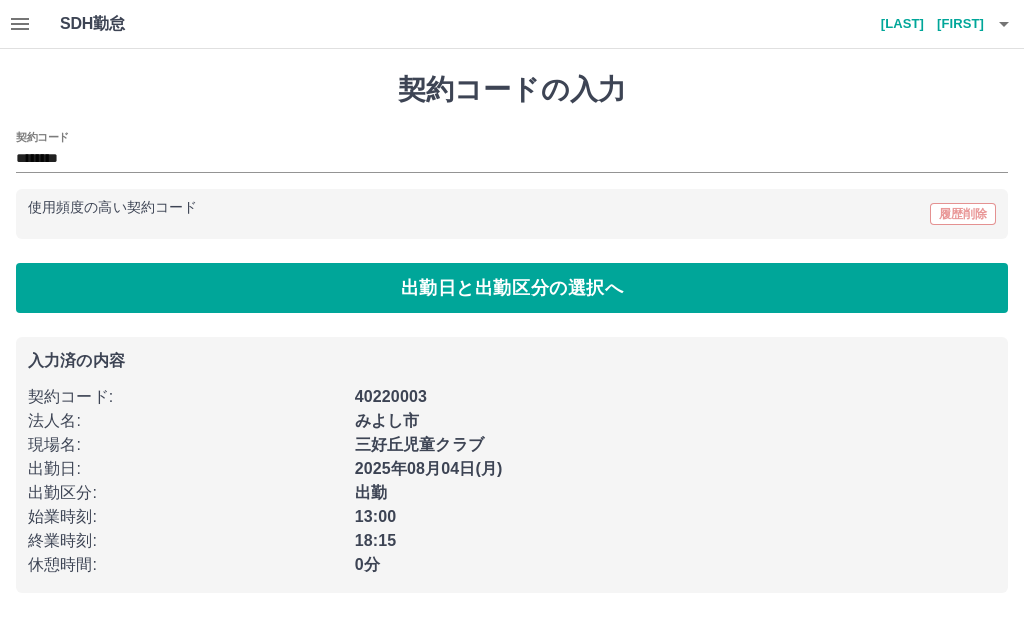 click on "小島　優" at bounding box center [924, 24] 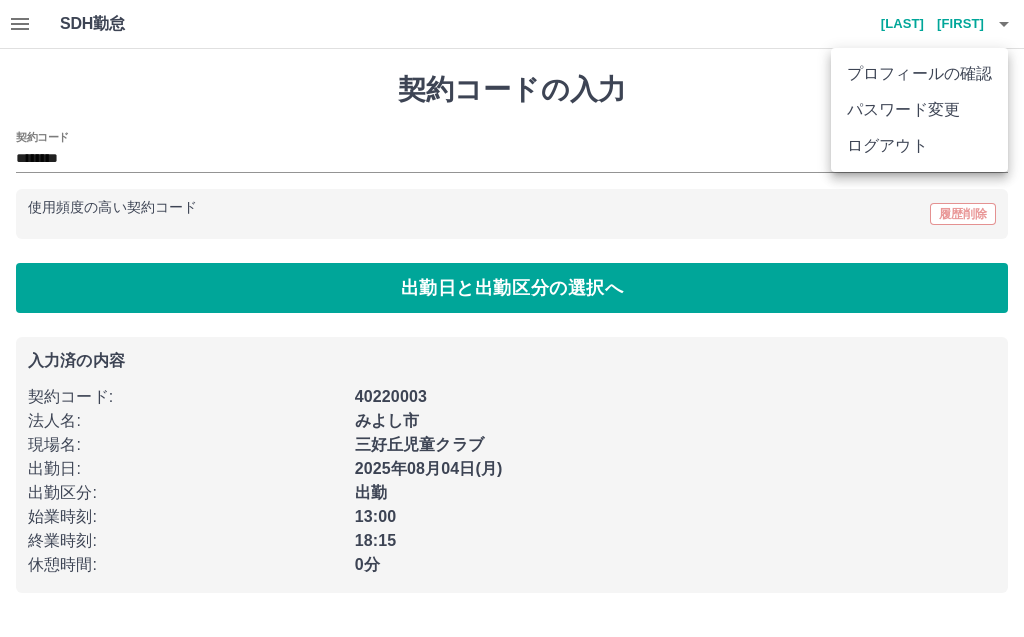 click on "ログアウト" at bounding box center [919, 146] 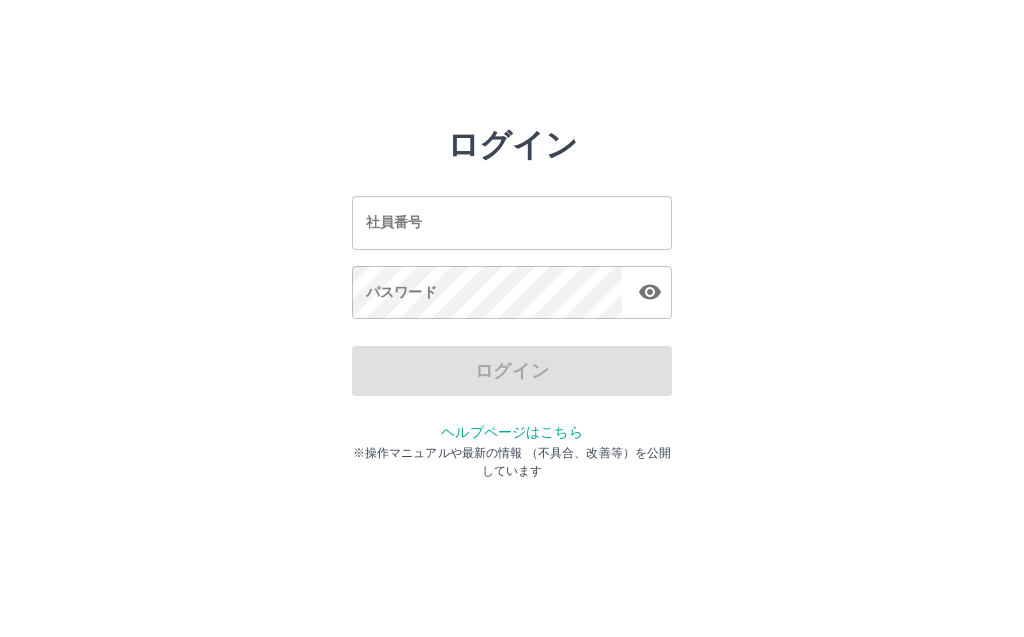 scroll, scrollTop: 0, scrollLeft: 0, axis: both 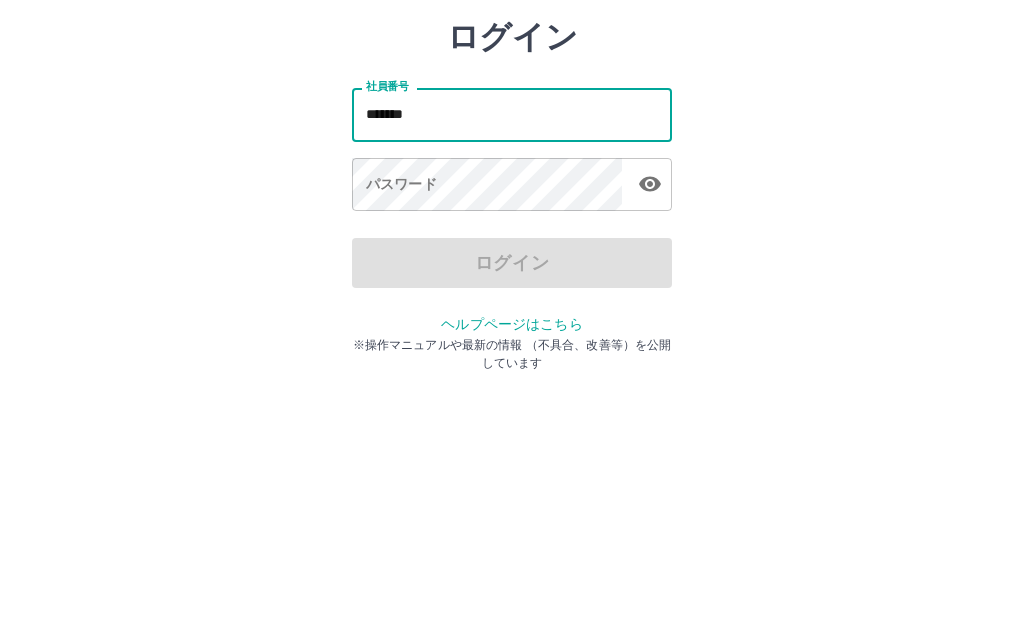 type on "*******" 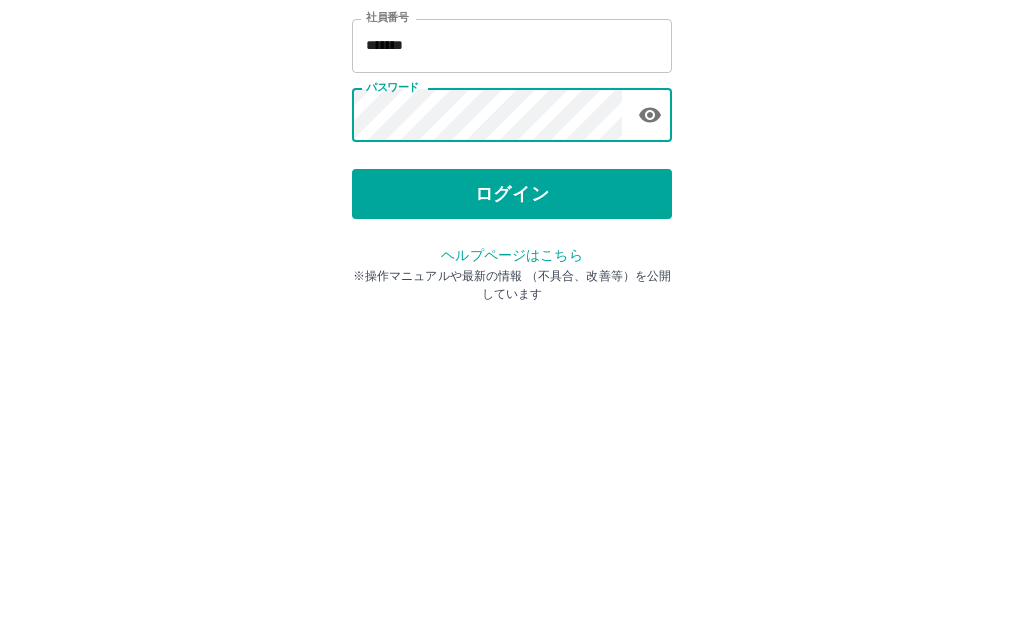 click on "ログイン" at bounding box center (512, 371) 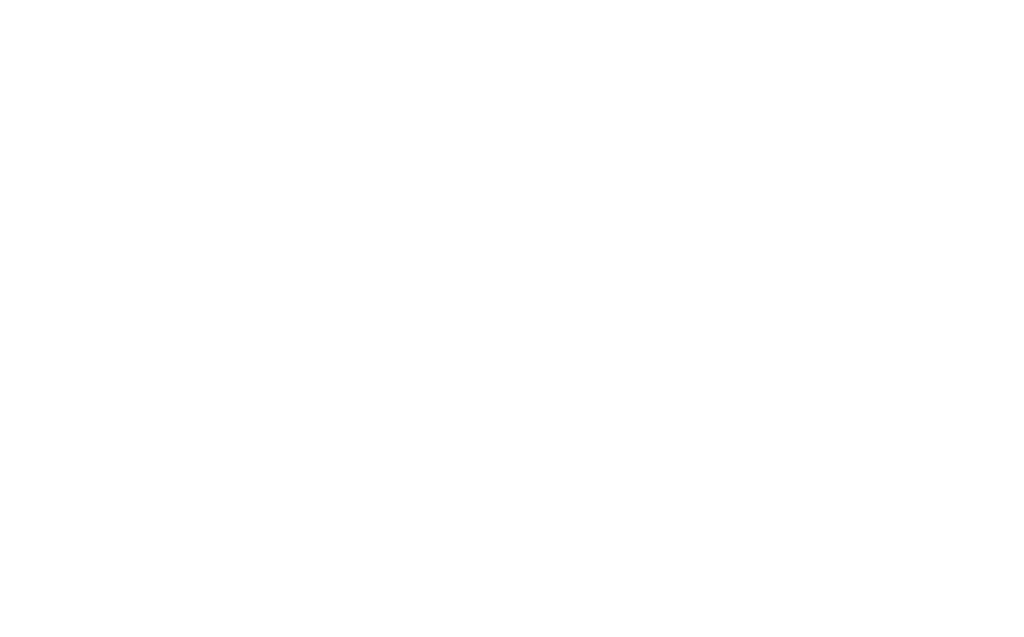 scroll, scrollTop: 0, scrollLeft: 0, axis: both 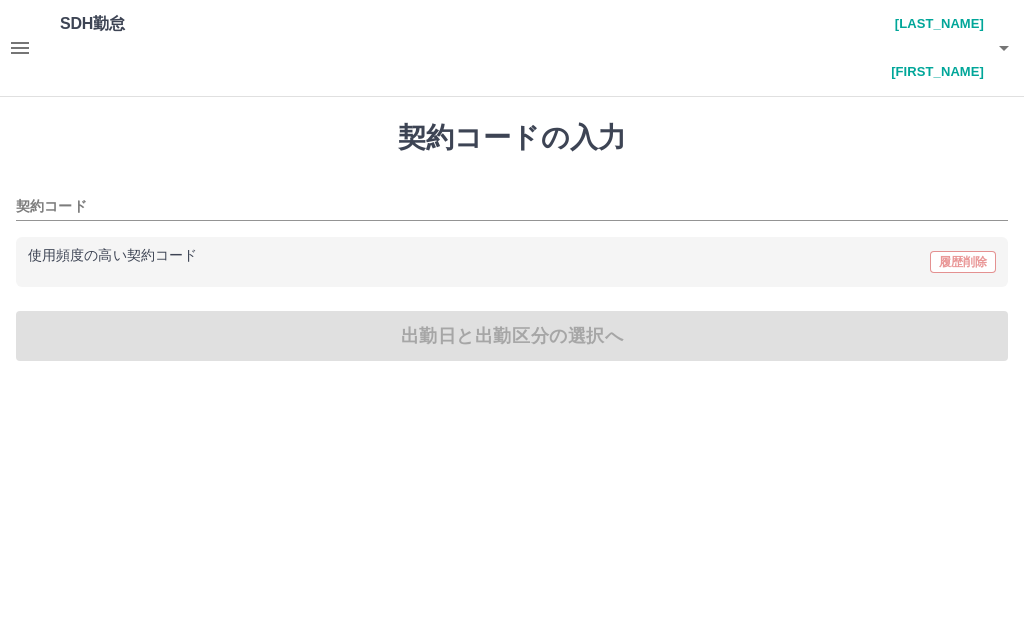 click on "使用頻度の高い契約コード" at bounding box center (112, 256) 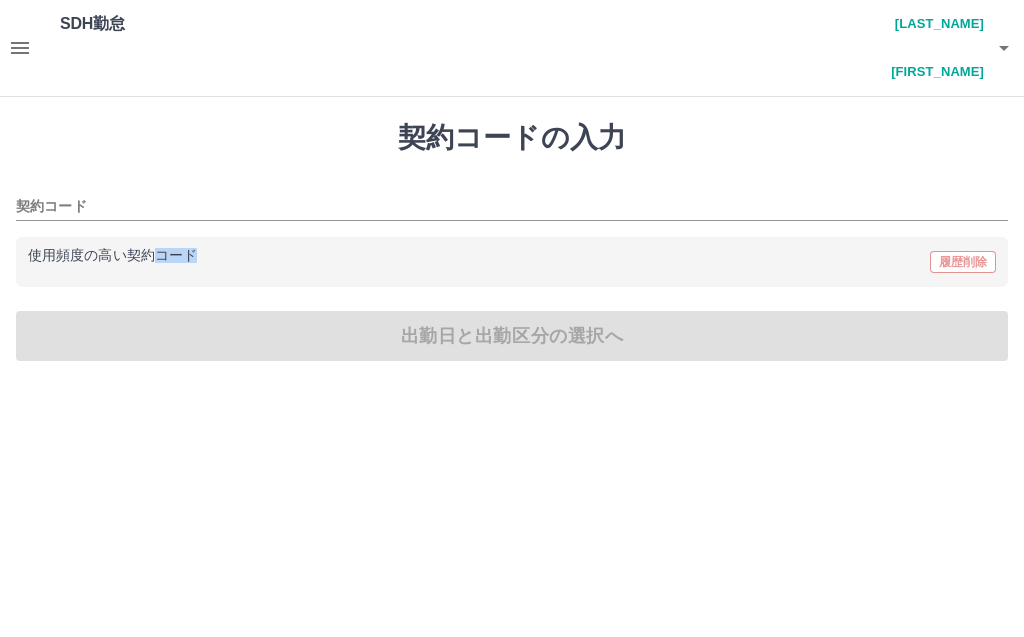 click on "契約コードの入力 契約コード 使用頻度の高い契約コード 履歴削除 出勤日と出勤区分の選択へ" at bounding box center [512, 241] 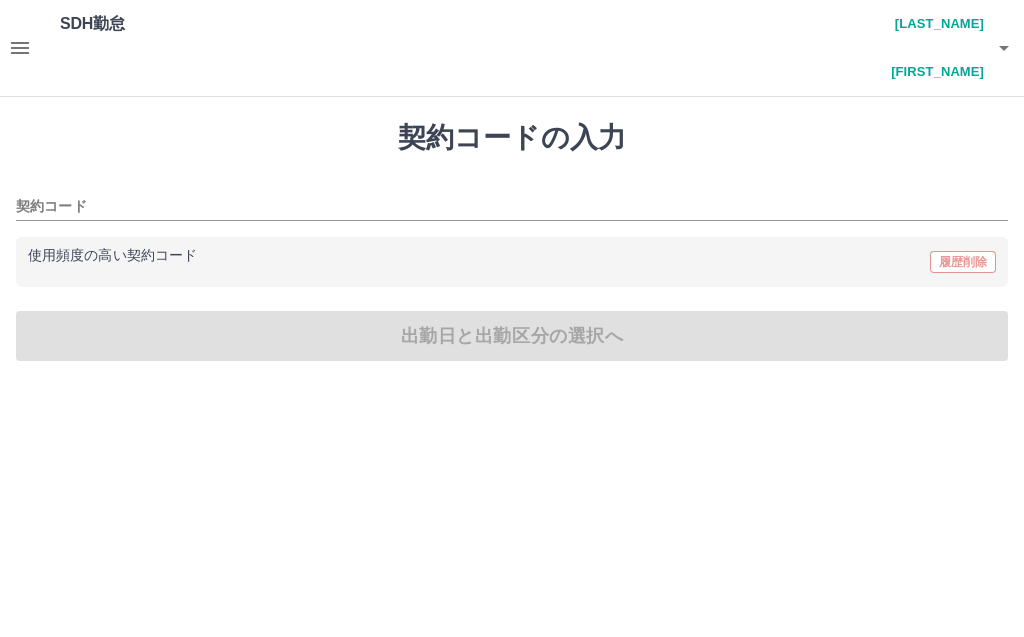 click on "契約コード" at bounding box center [497, 207] 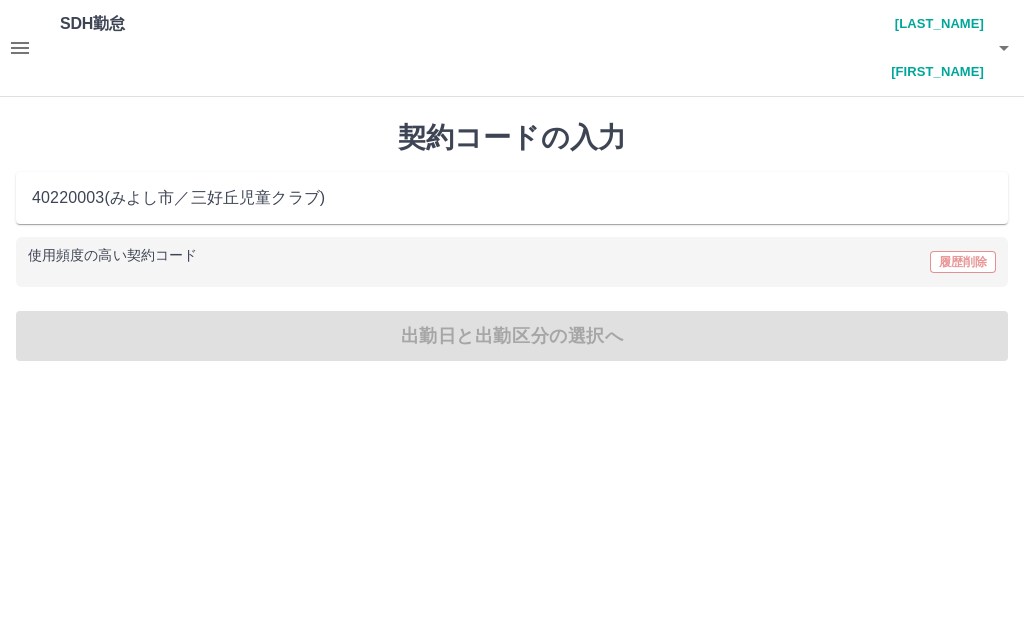 click on "40220003  ( みよし市 ／ 三好丘児童クラブ )" at bounding box center (512, 198) 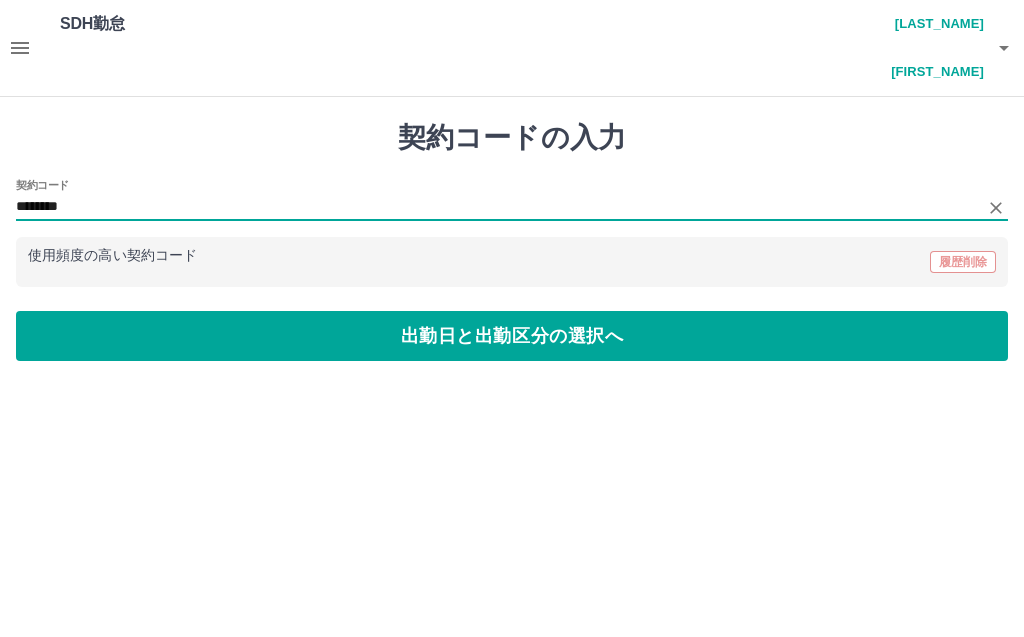type on "********" 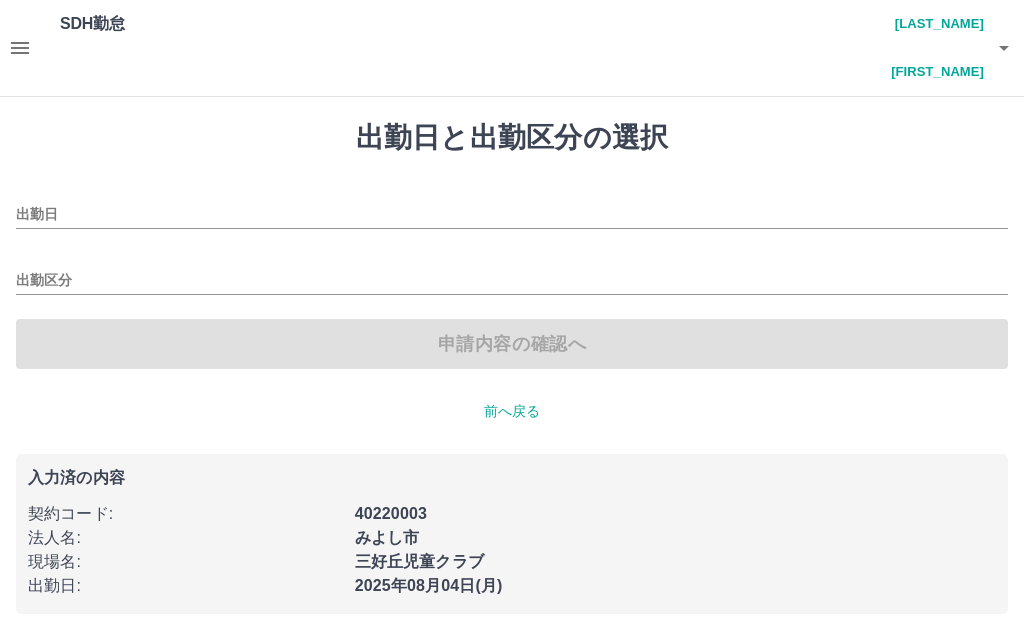 type on "**********" 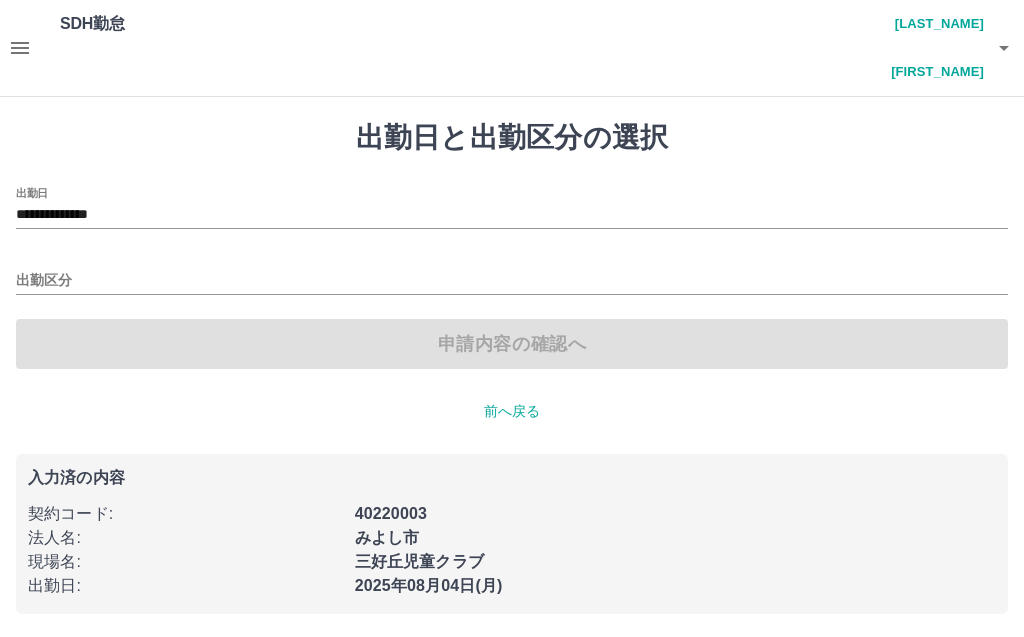 click on "出勤区分" at bounding box center [512, 281] 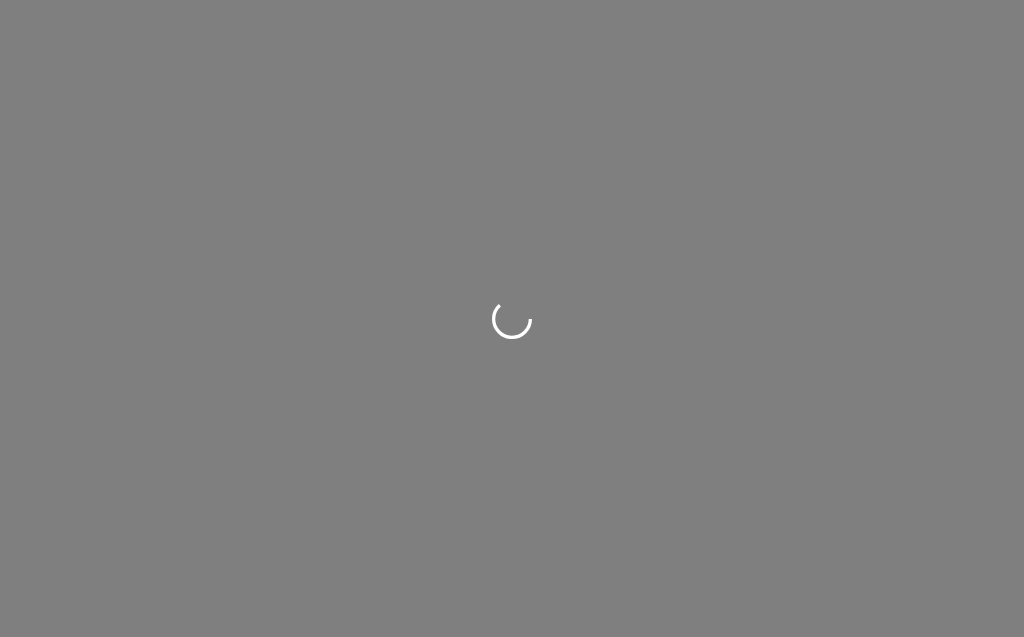 scroll, scrollTop: 0, scrollLeft: 0, axis: both 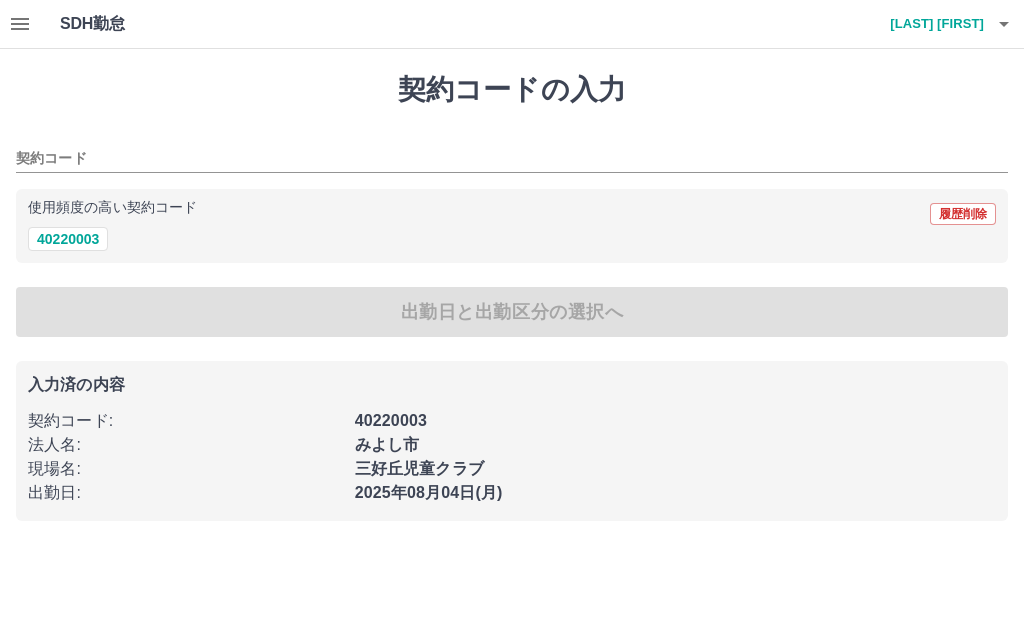 type on "********" 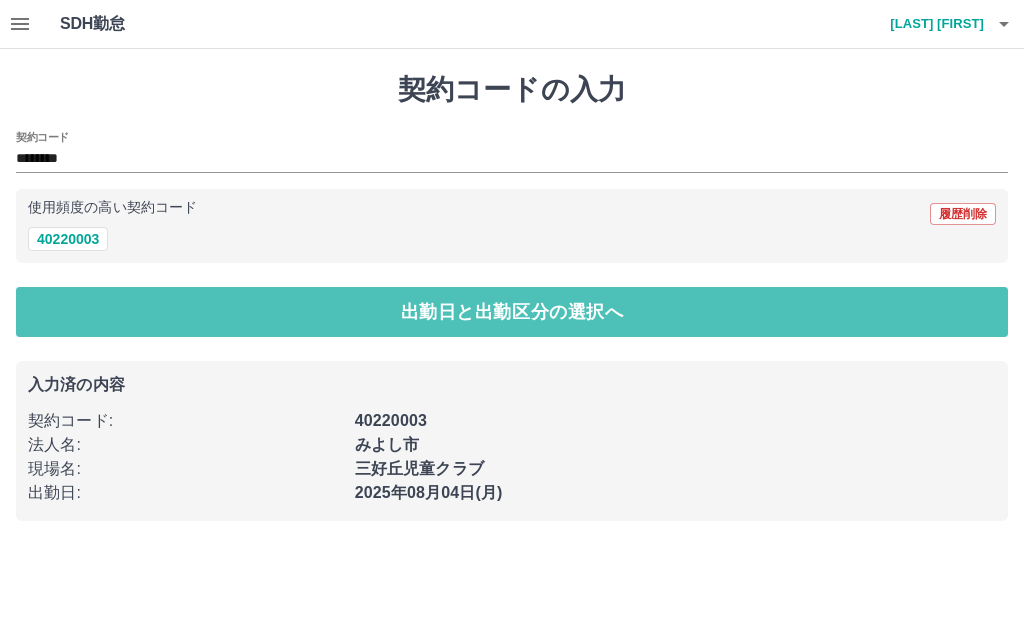 click on "出勤日と出勤区分の選択へ" at bounding box center (512, 312) 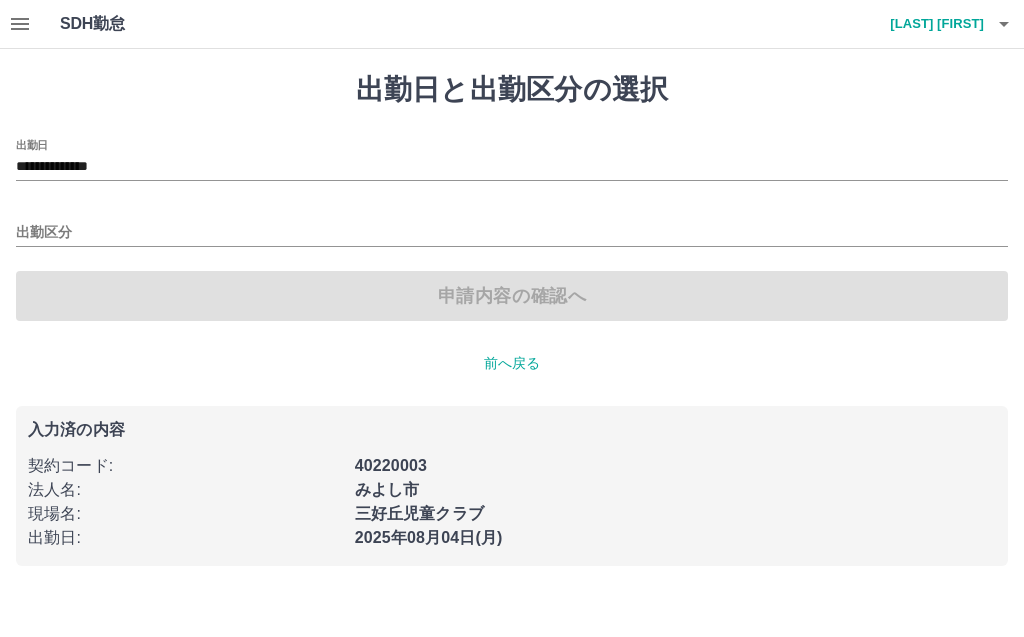 click on "出勤区分" at bounding box center (512, 233) 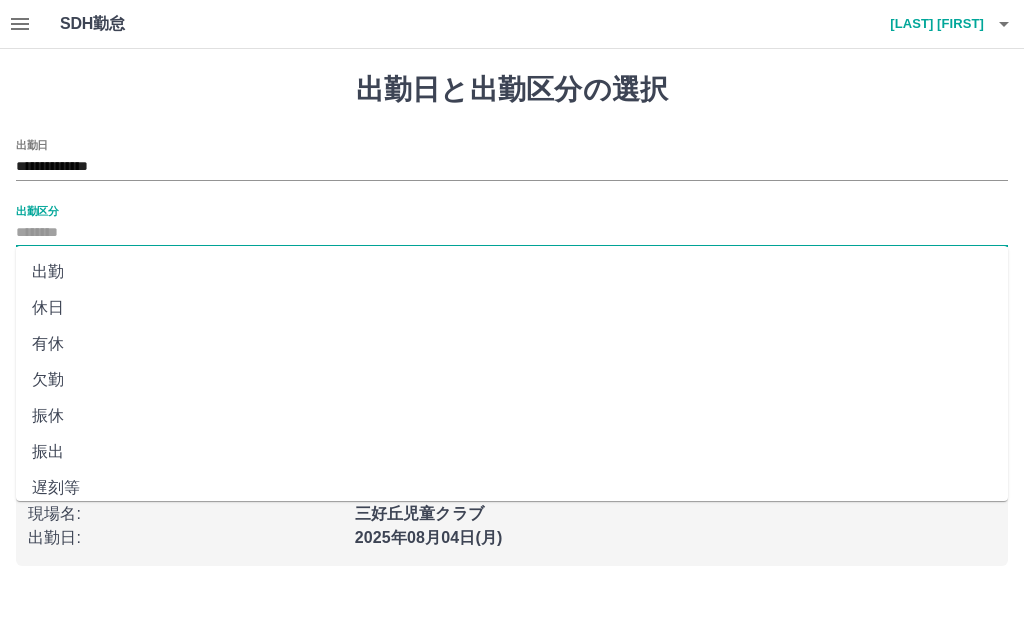 click on "出勤" at bounding box center (512, 272) 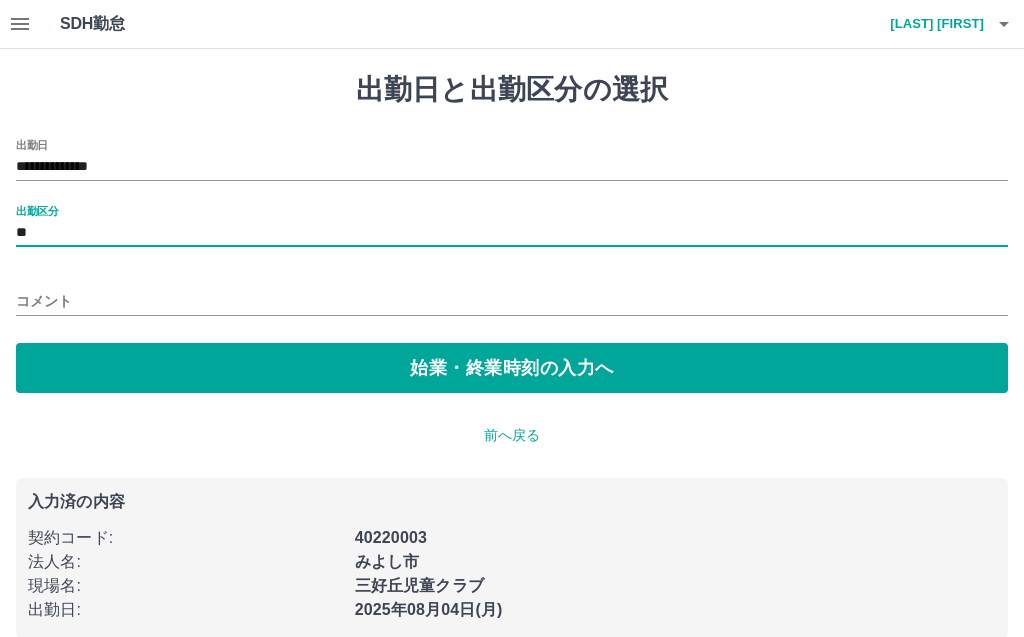 type on "**" 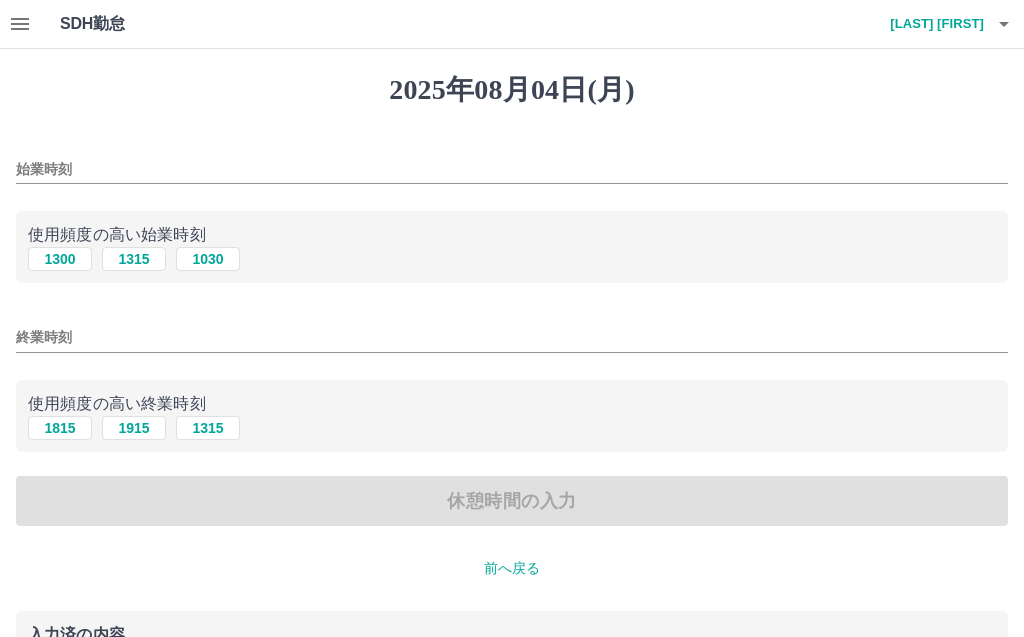 click on "1300" at bounding box center (60, 259) 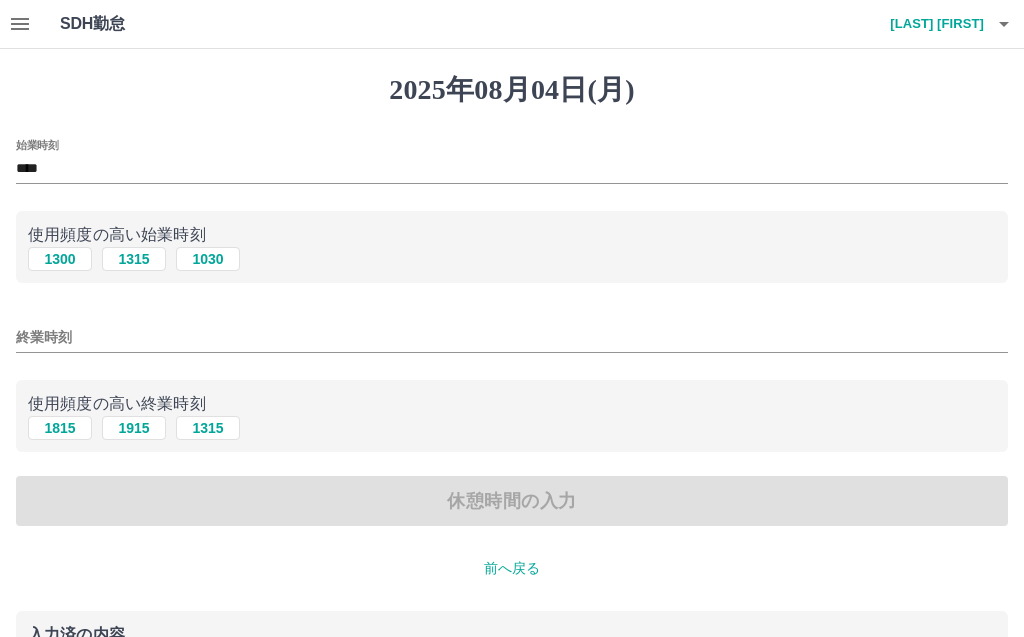 click on "1815" at bounding box center [60, 428] 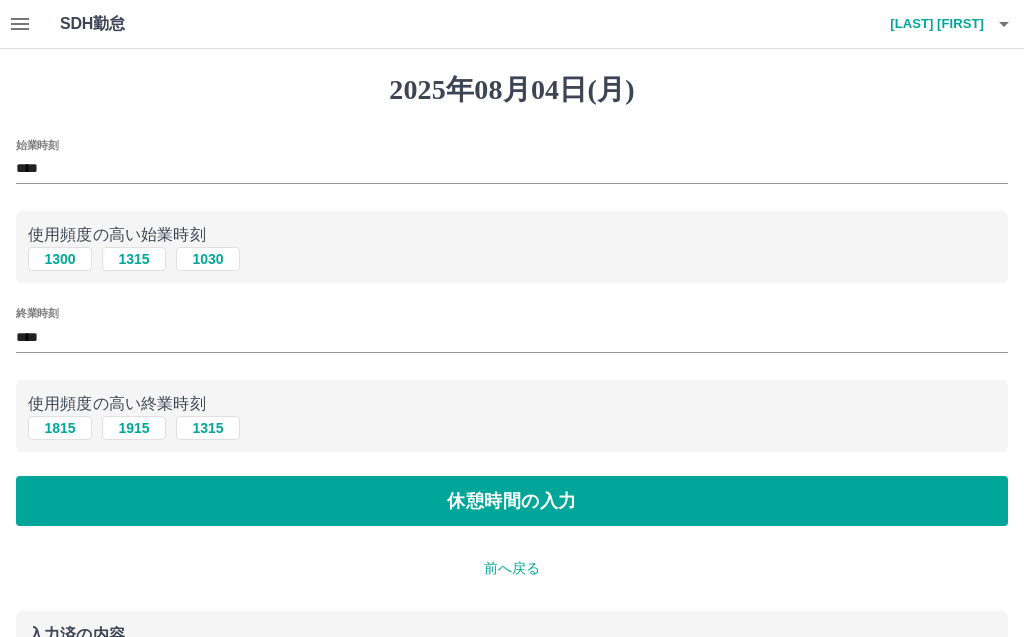 click on "休憩時間の入力" at bounding box center [512, 501] 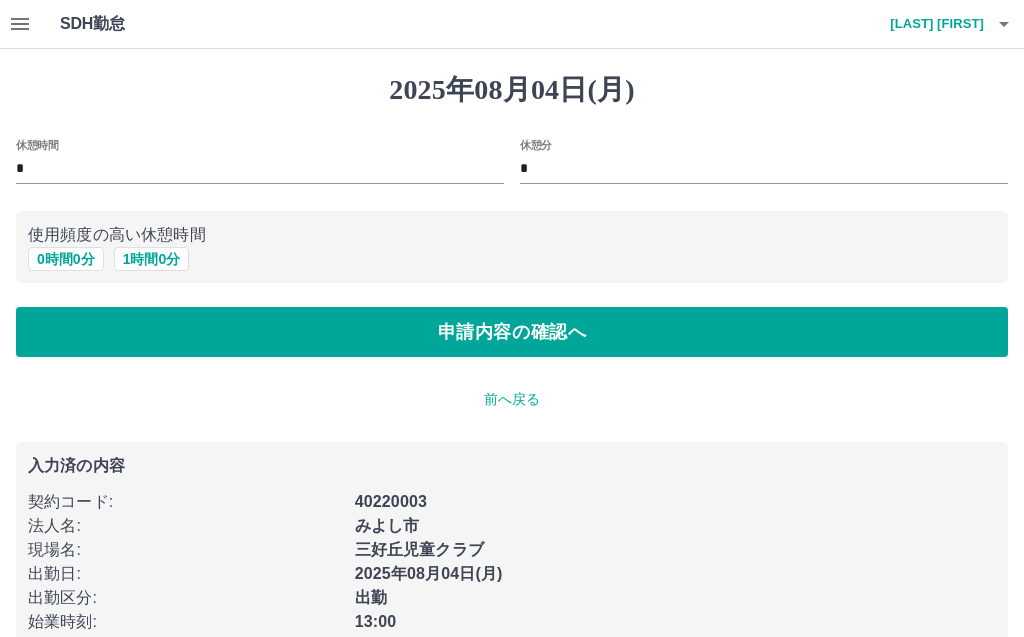 click on "申請内容の確認へ" at bounding box center (512, 332) 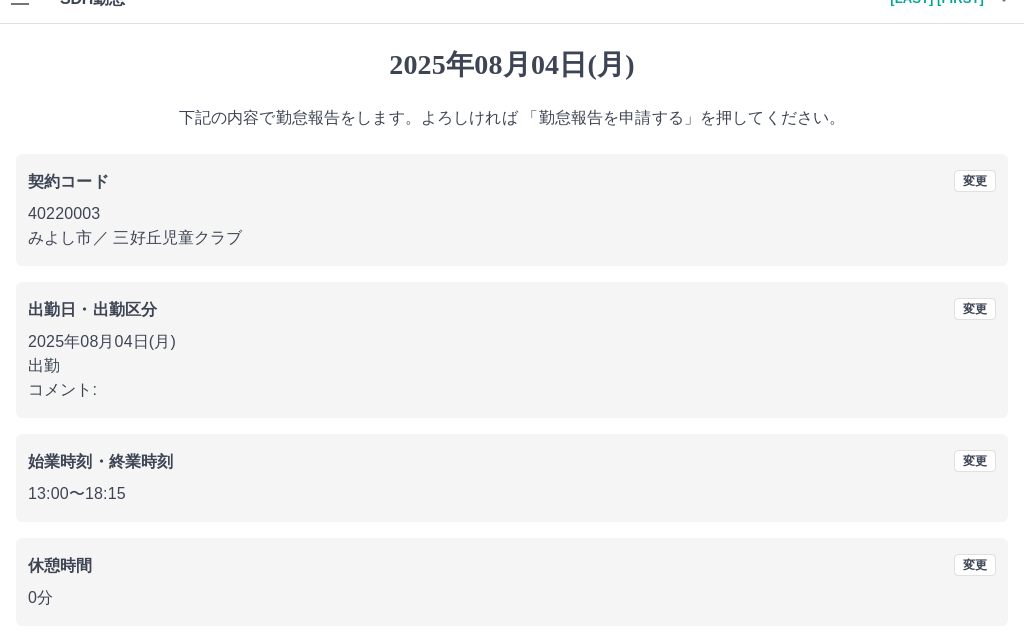 scroll, scrollTop: 30, scrollLeft: 0, axis: vertical 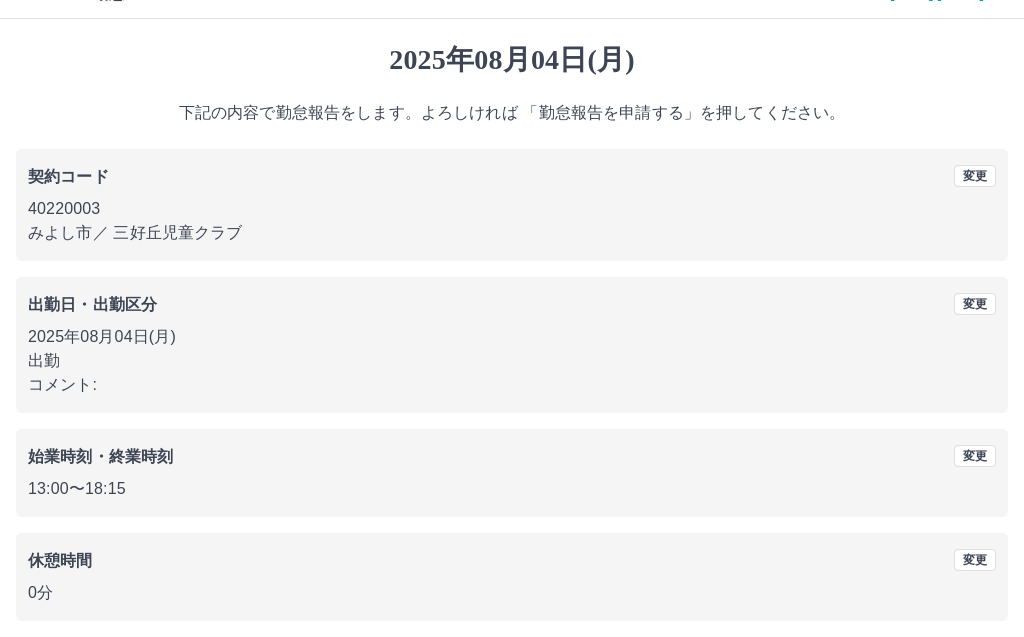 click on "勤怠報告を申請する" at bounding box center [512, 670] 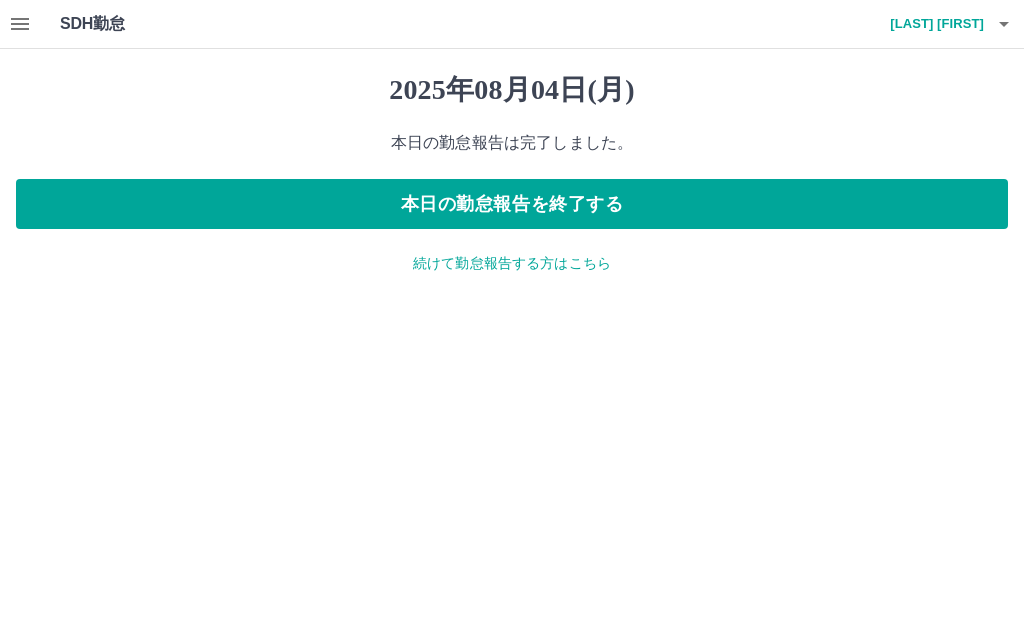 scroll, scrollTop: 0, scrollLeft: 0, axis: both 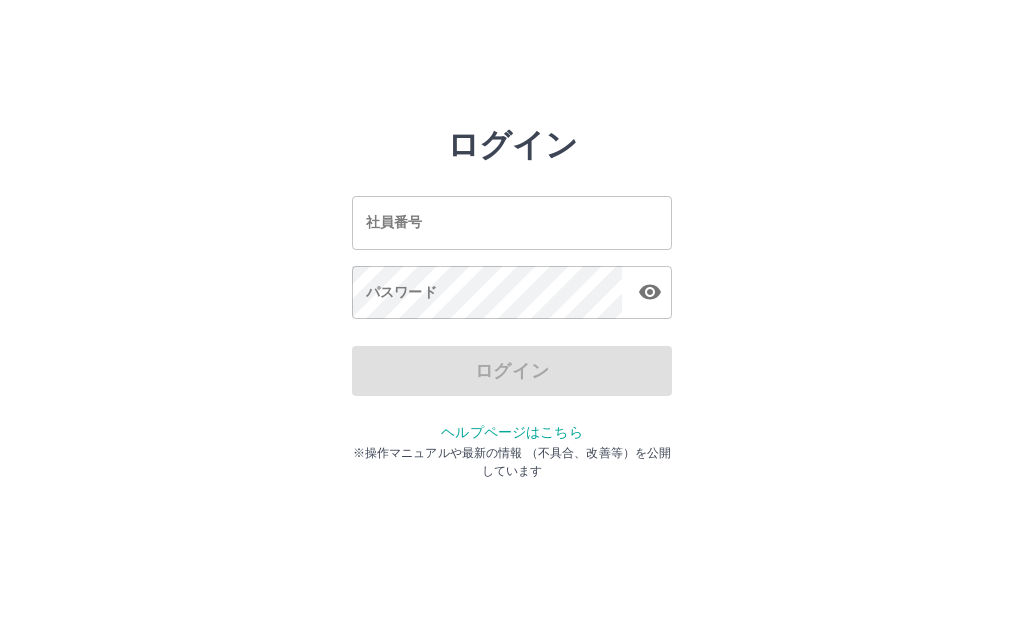 click on "社員番号" at bounding box center [512, 222] 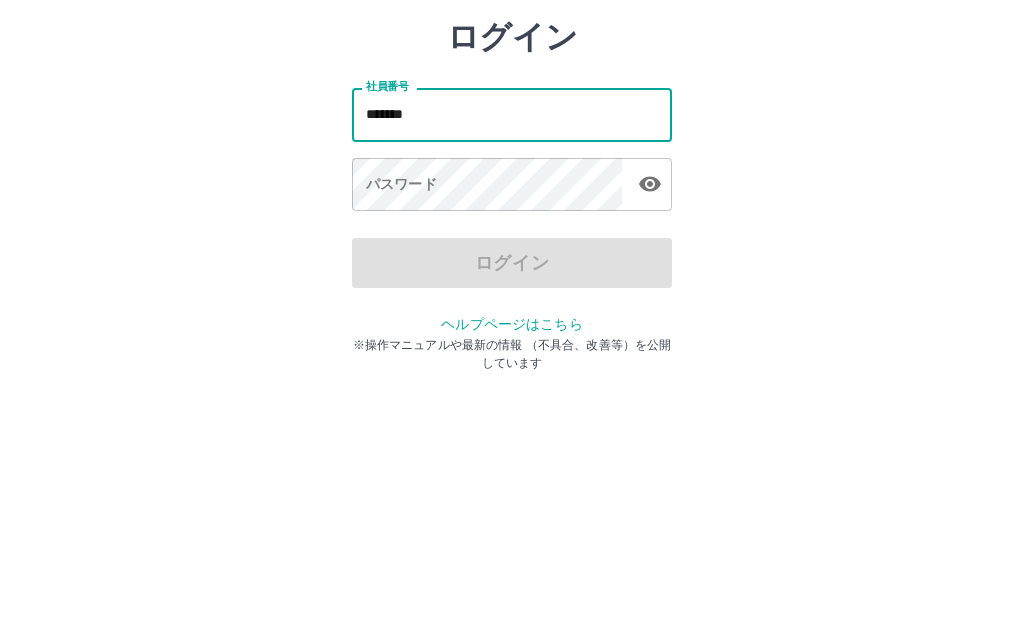 type on "*******" 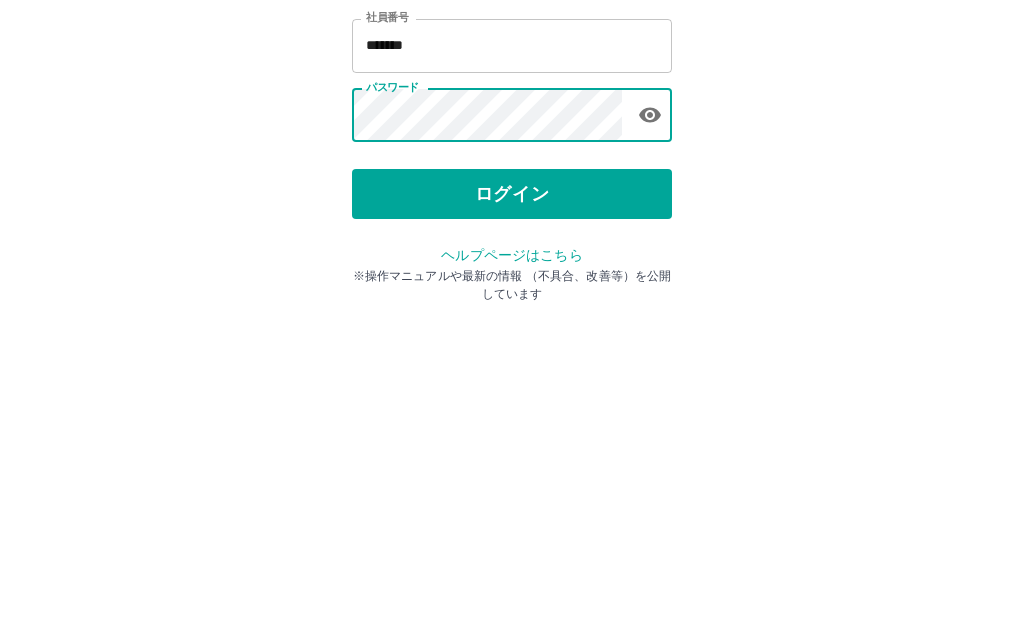 click on "ログイン" at bounding box center (512, 371) 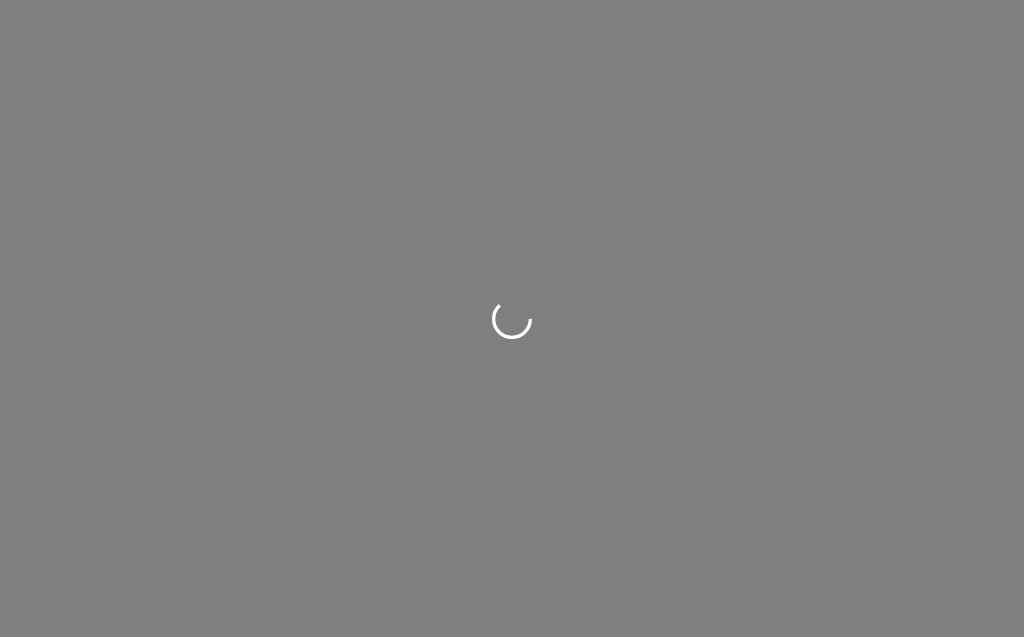 scroll, scrollTop: 0, scrollLeft: 0, axis: both 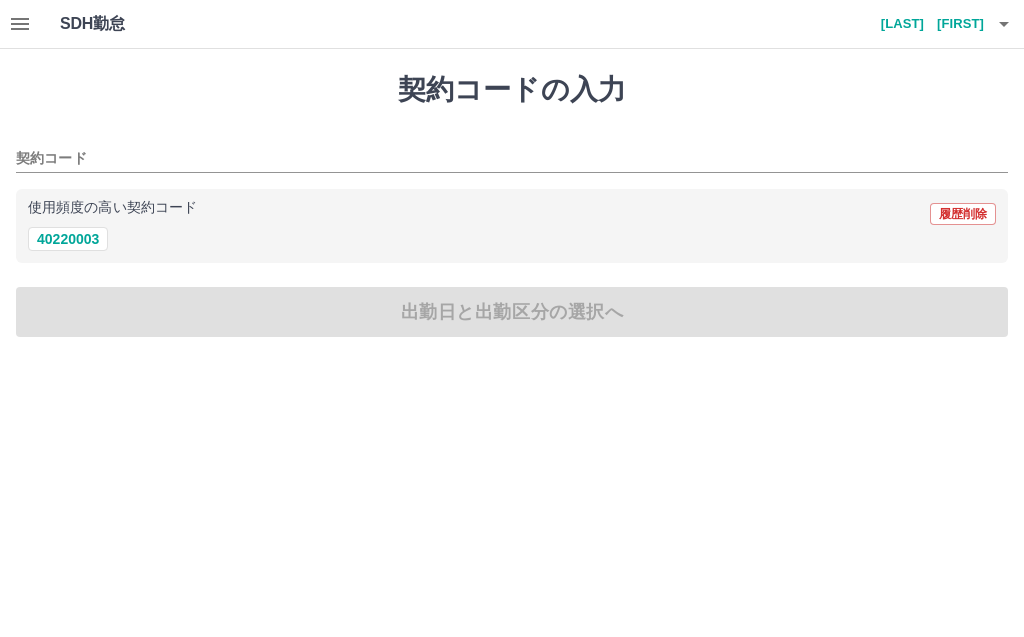 click on "40220003" at bounding box center [68, 239] 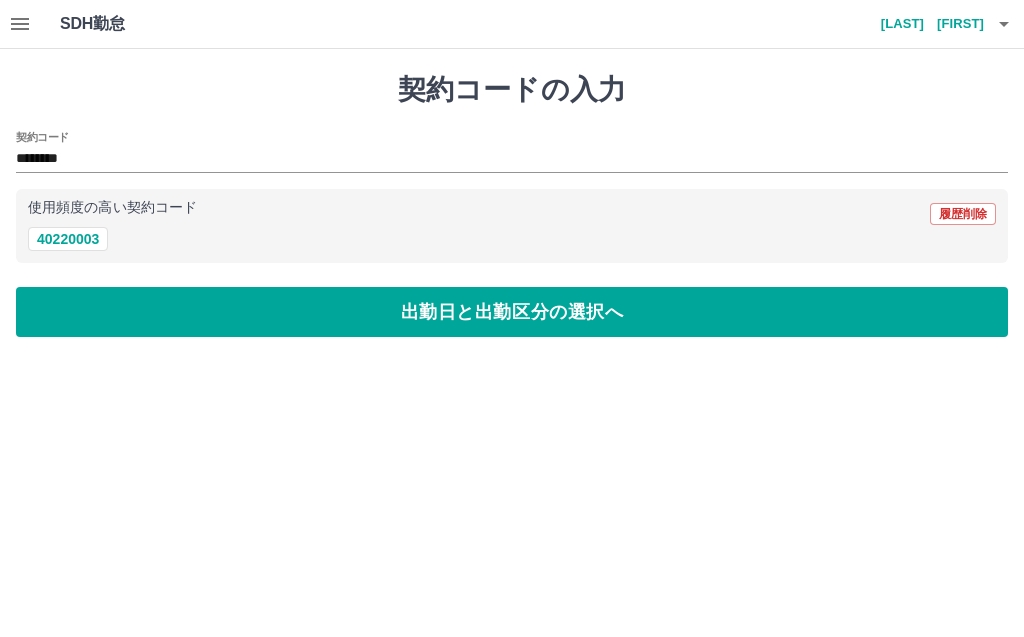 click on "出勤日と出勤区分の選択へ" at bounding box center [512, 312] 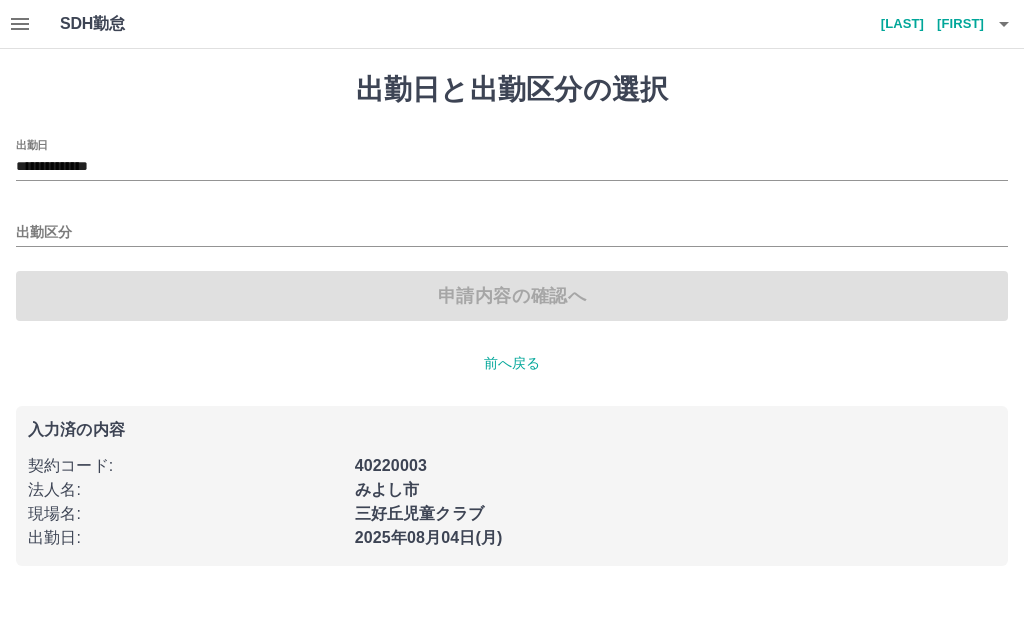 click on "出勤区分" at bounding box center (512, 233) 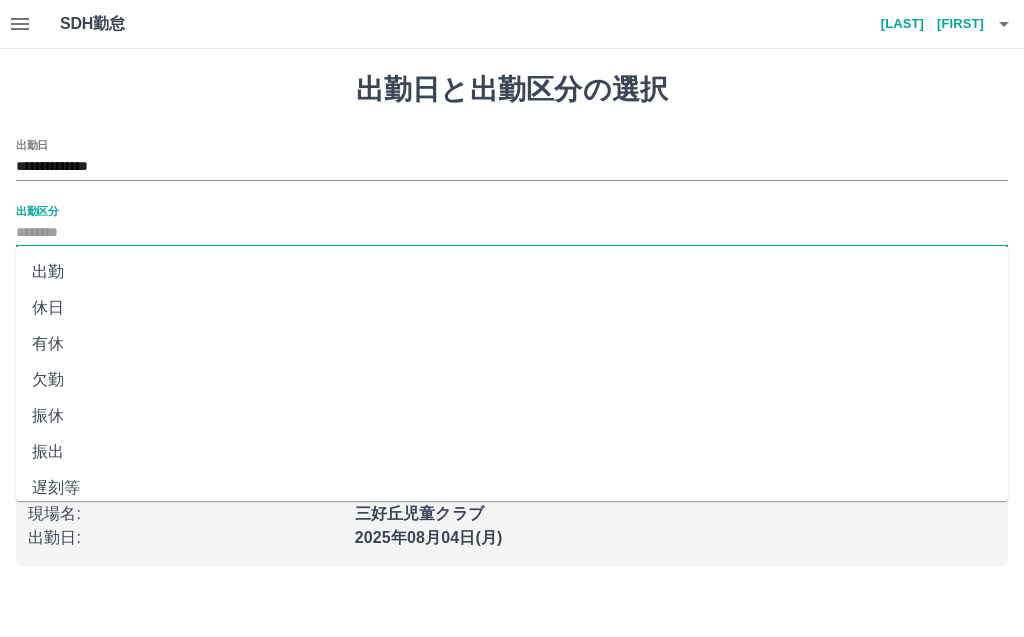 click on "出勤" at bounding box center (512, 272) 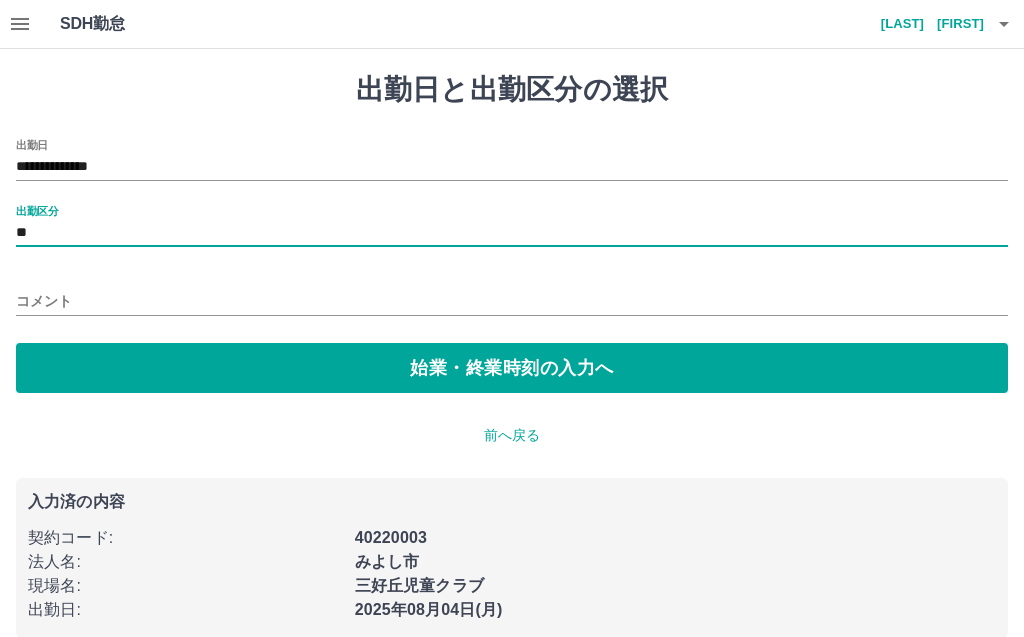 type on "**" 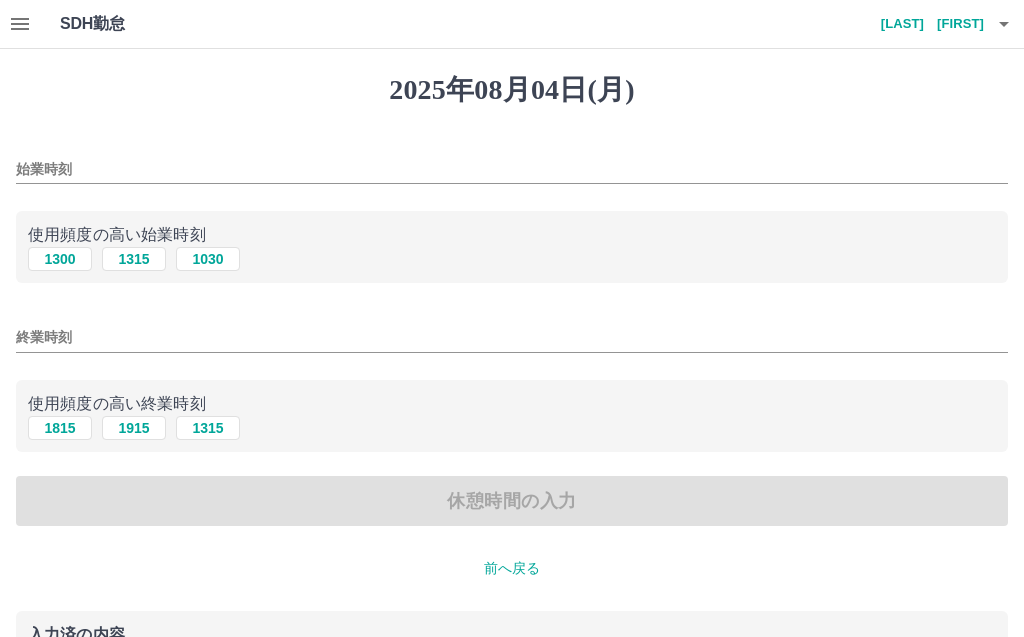 click on "1300" at bounding box center [60, 259] 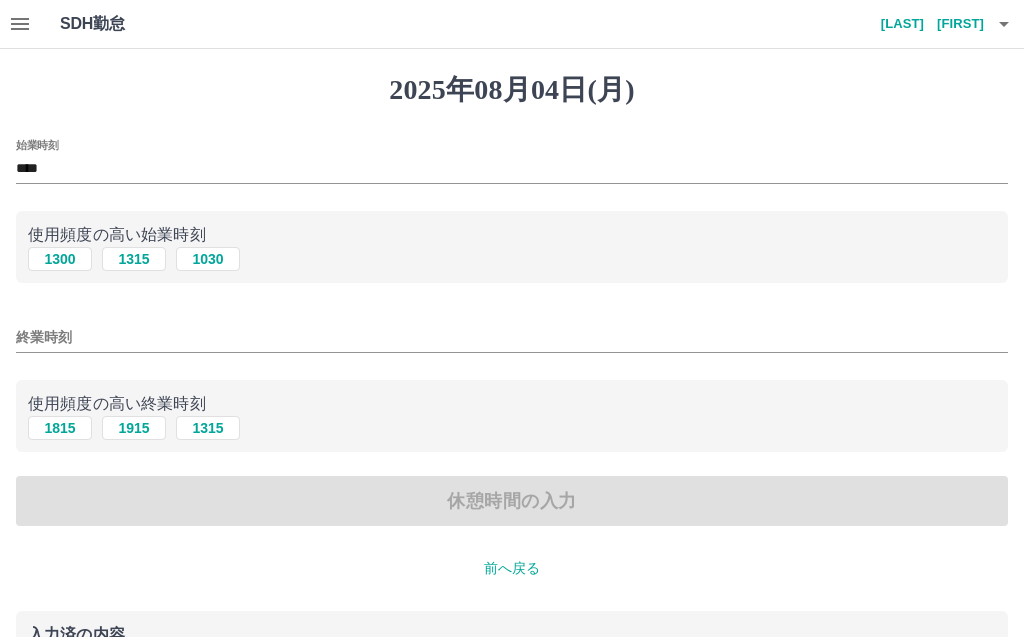 click on "1815" at bounding box center [60, 428] 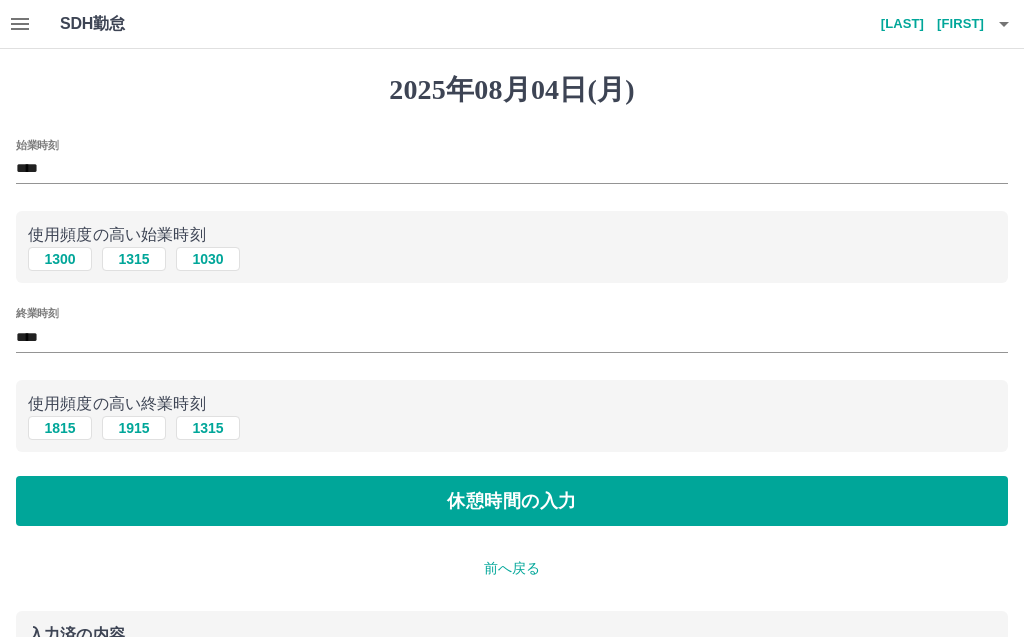 click on "休憩時間の入力" at bounding box center (512, 501) 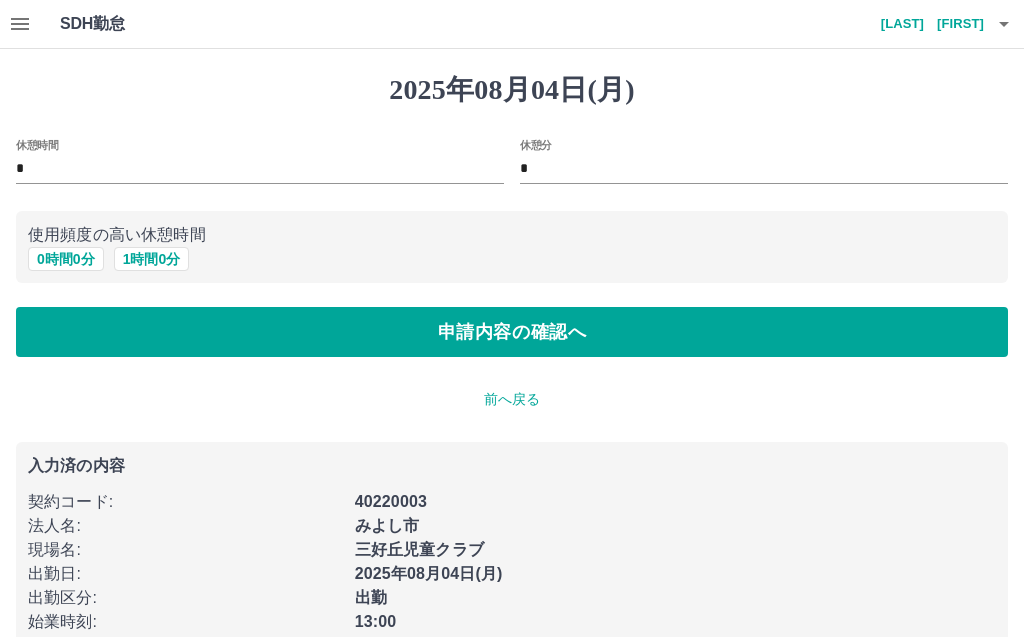 click on "0 時間 0 分" at bounding box center (66, 259) 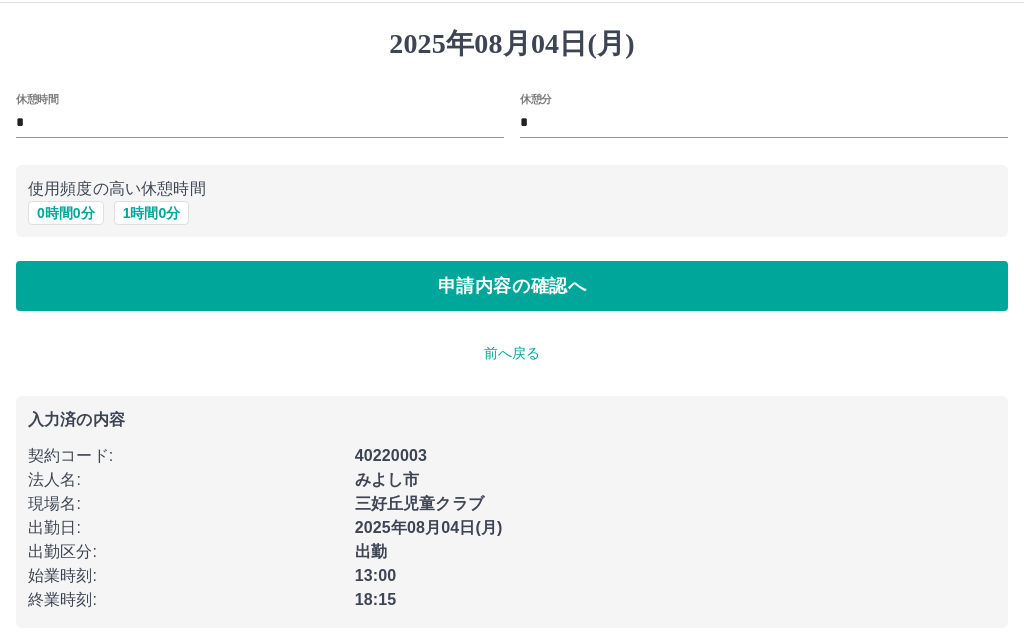 scroll, scrollTop: 61, scrollLeft: 0, axis: vertical 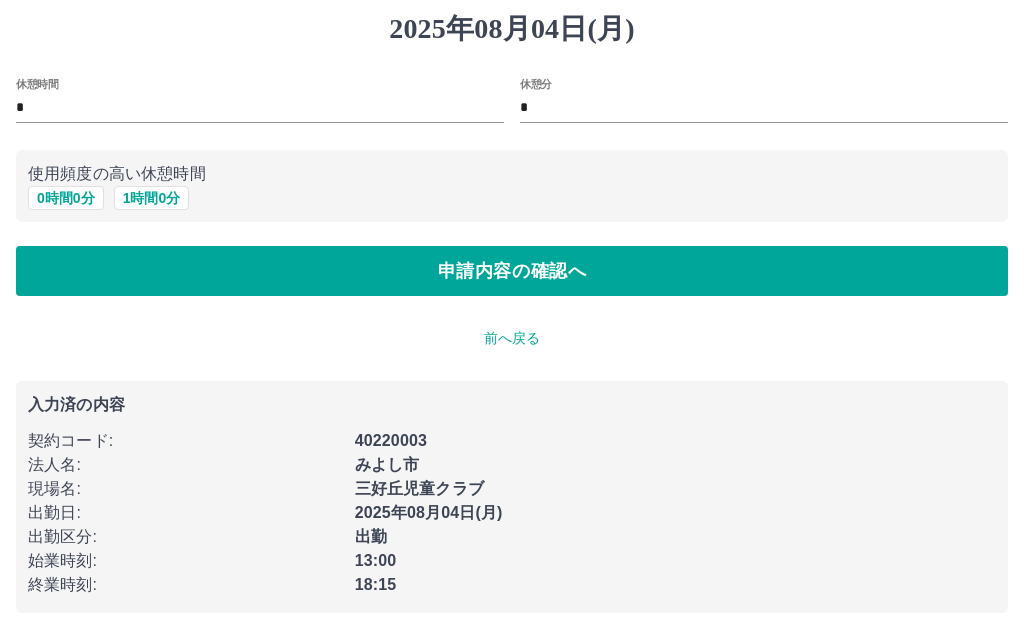 click on "申請内容の確認へ" at bounding box center [512, 271] 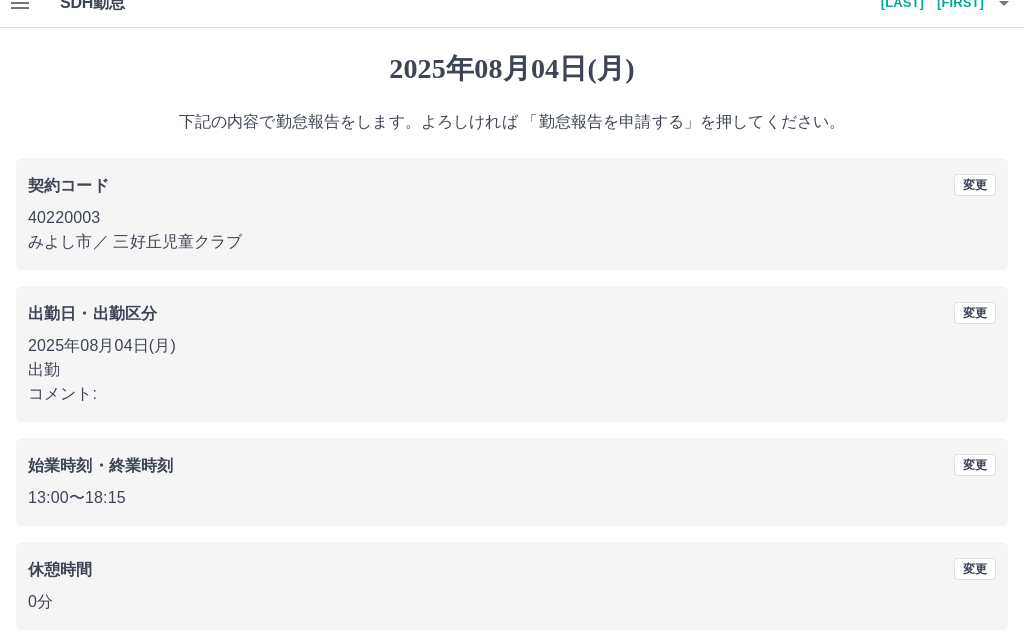 scroll, scrollTop: 30, scrollLeft: 0, axis: vertical 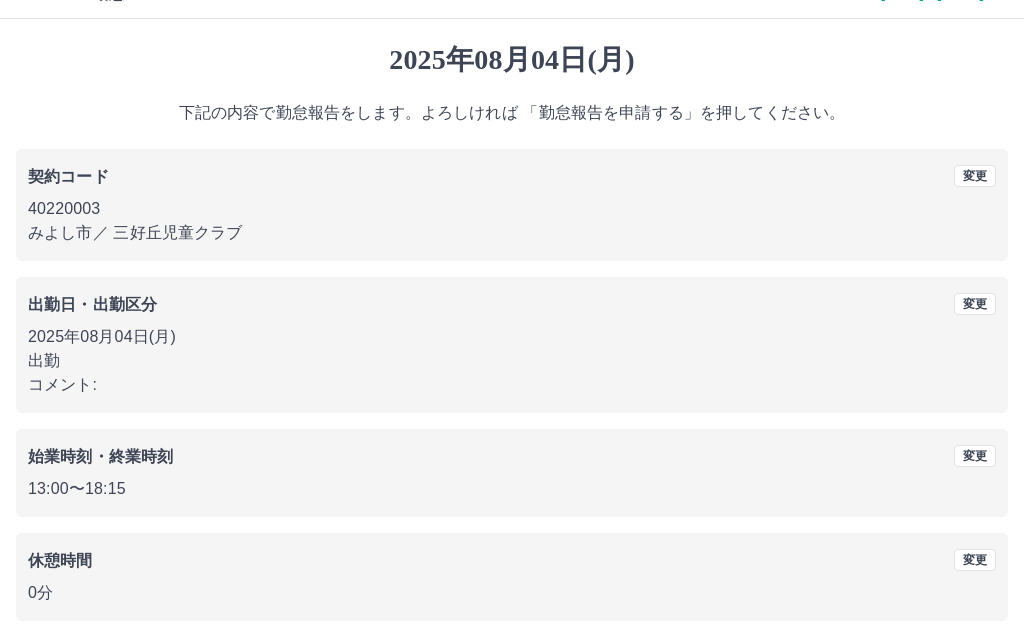 click on "勤怠報告を申請する" at bounding box center [512, 670] 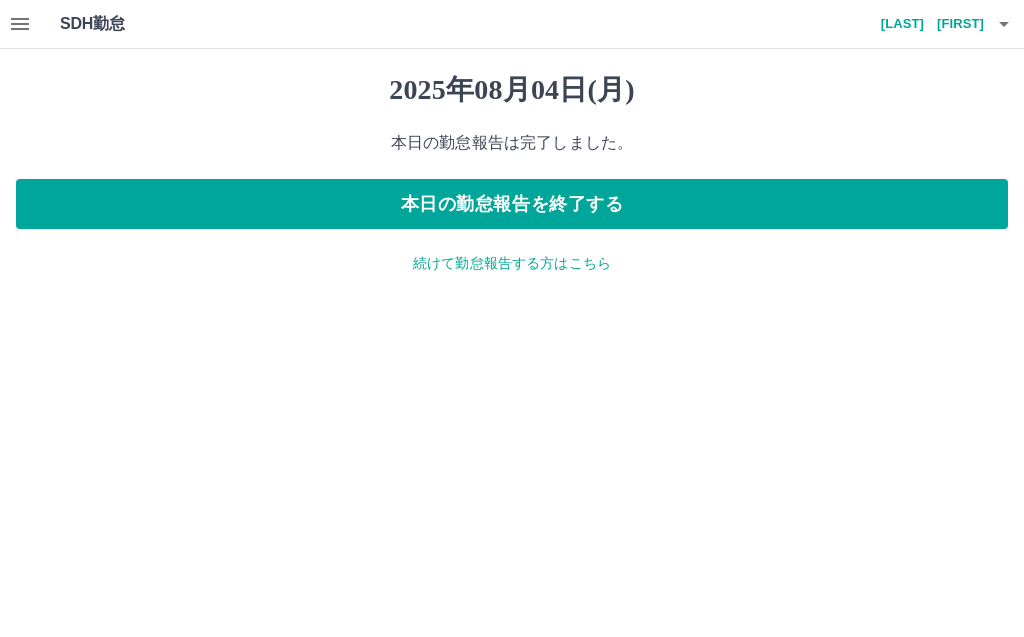 click on "本日の勤怠報告を終了する" at bounding box center (512, 204) 